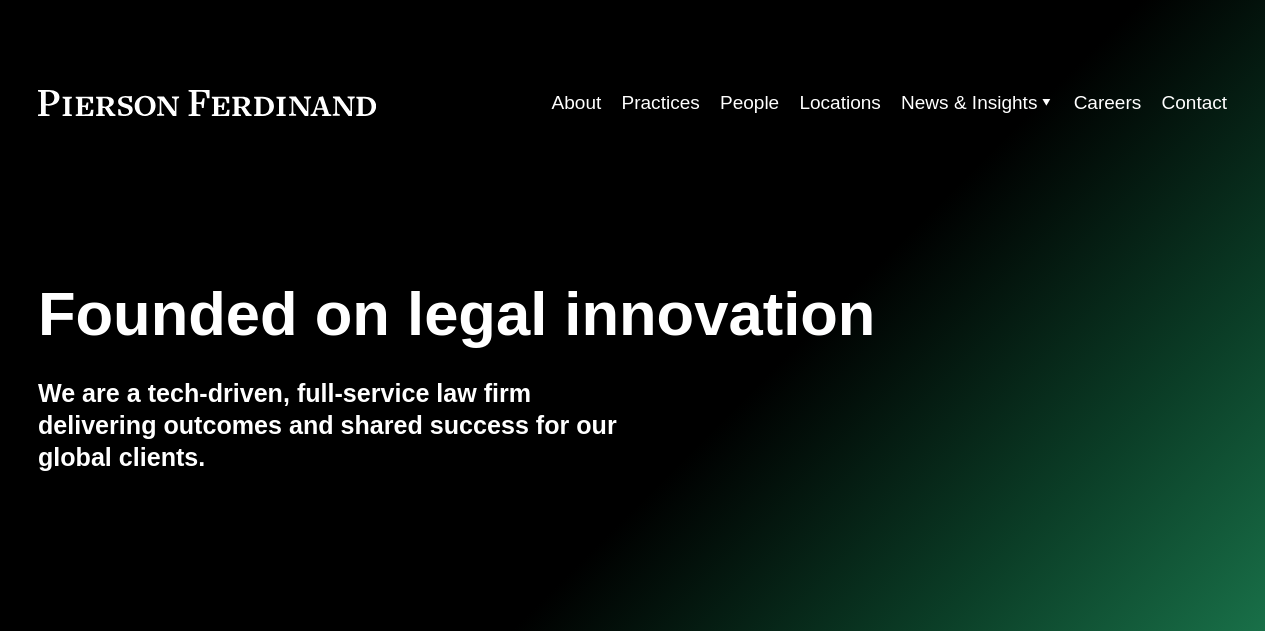 scroll, scrollTop: 0, scrollLeft: 0, axis: both 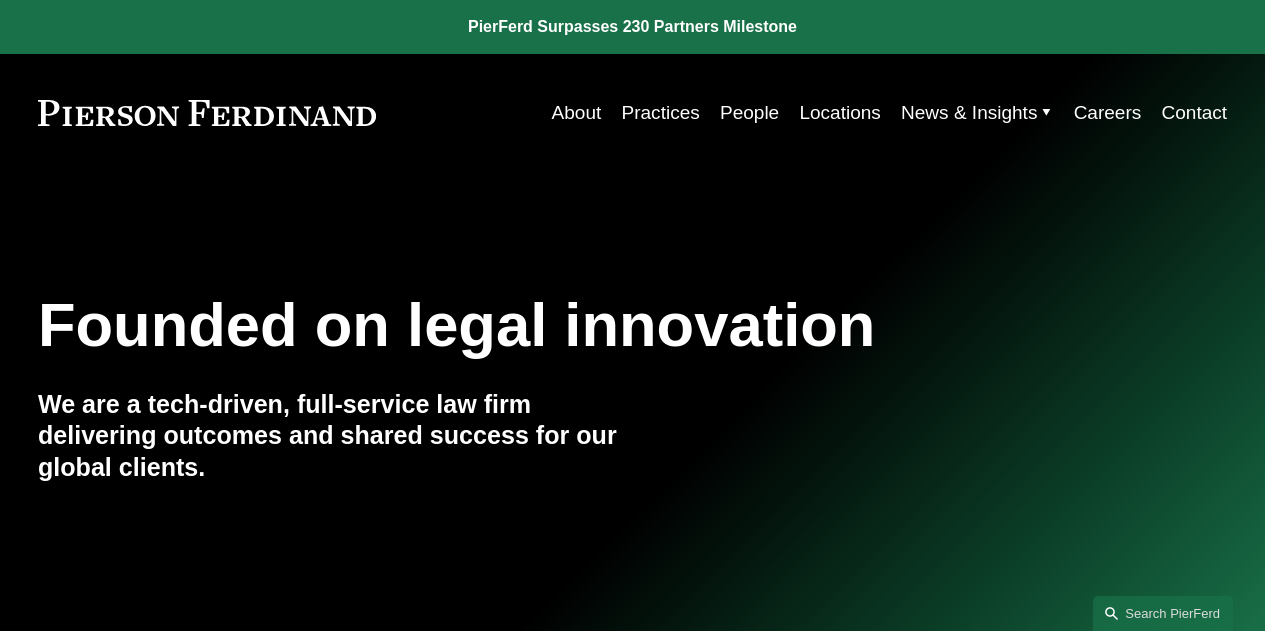 click on "Practices" at bounding box center (661, 113) 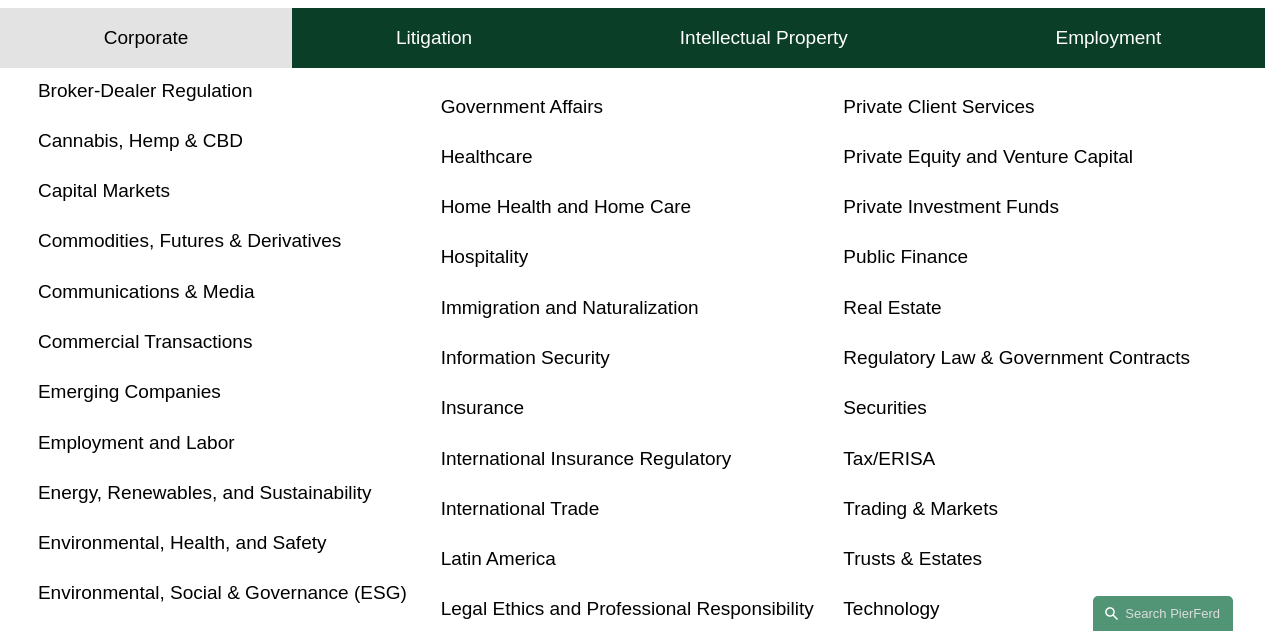 scroll, scrollTop: 900, scrollLeft: 0, axis: vertical 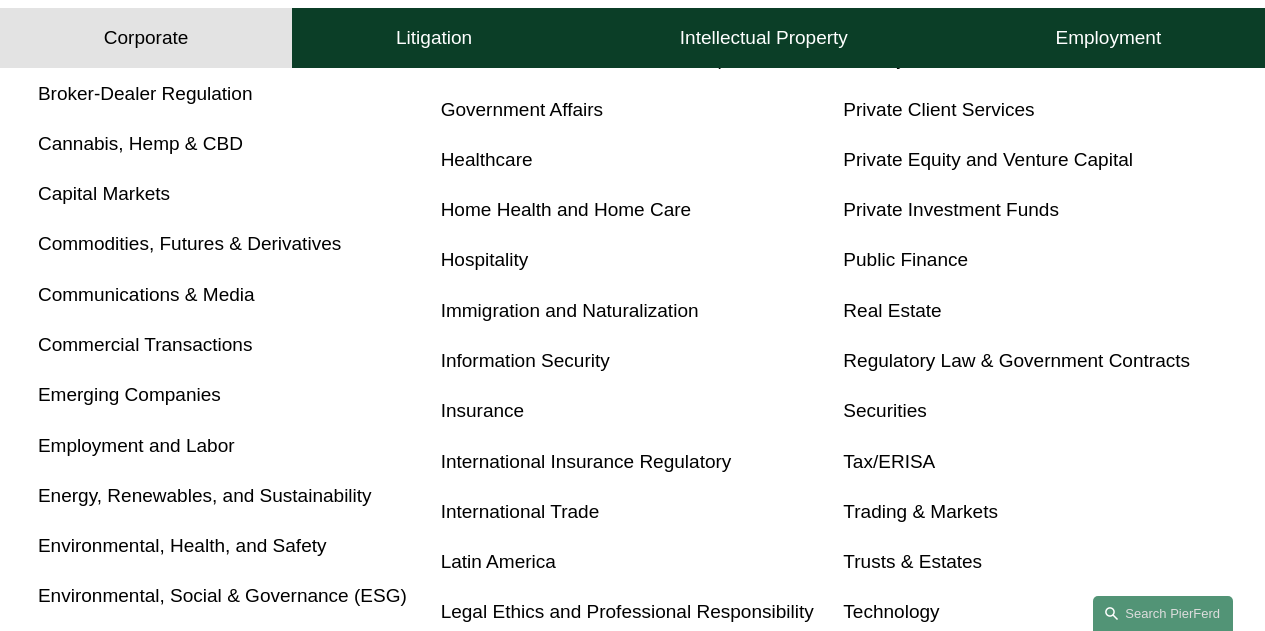 click on "Capital Markets" at bounding box center (104, 193) 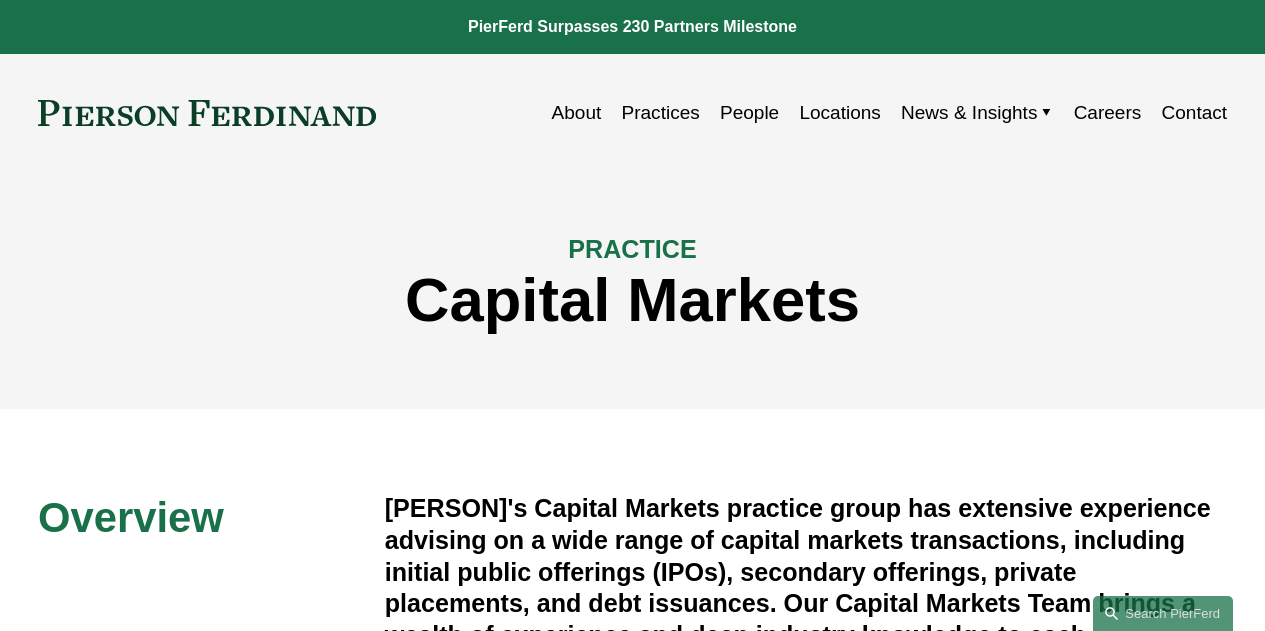 scroll, scrollTop: 0, scrollLeft: 0, axis: both 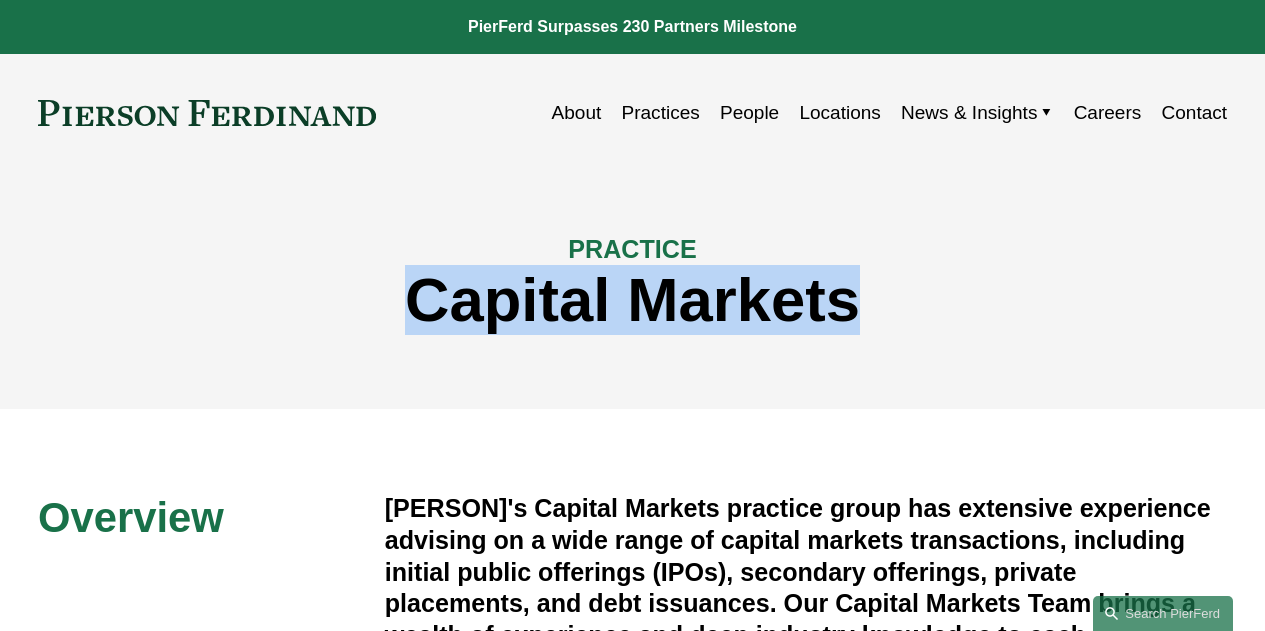 drag, startPoint x: 397, startPoint y: 299, endPoint x: 924, endPoint y: 287, distance: 527.1366 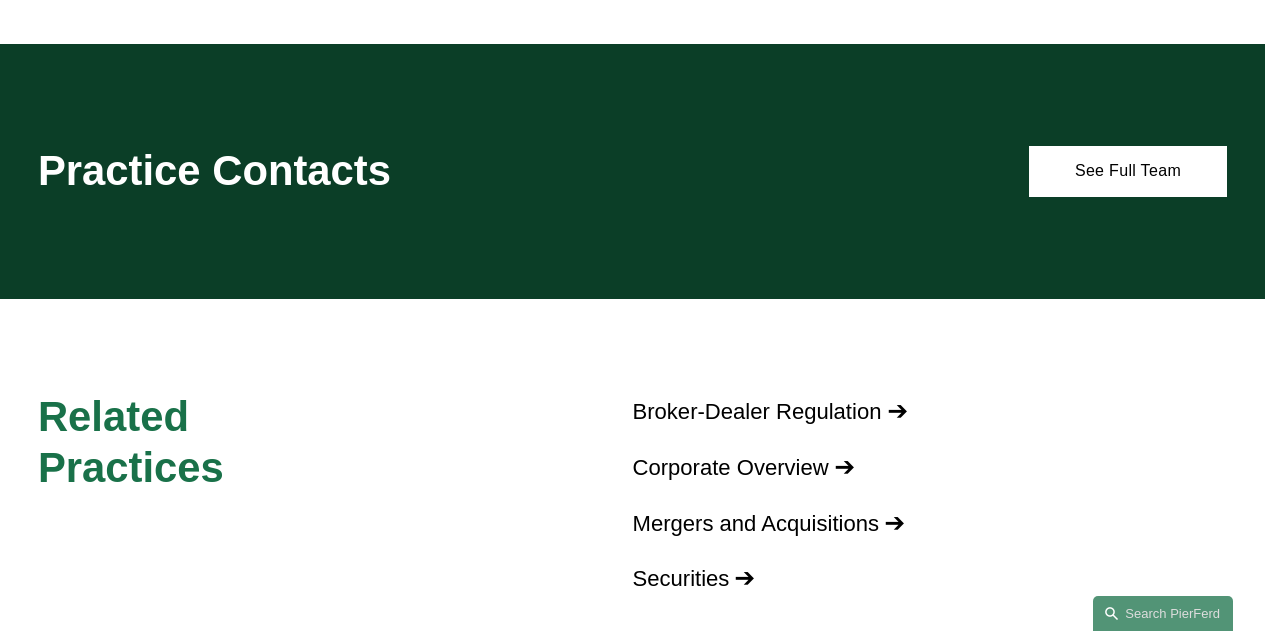 scroll, scrollTop: 1100, scrollLeft: 0, axis: vertical 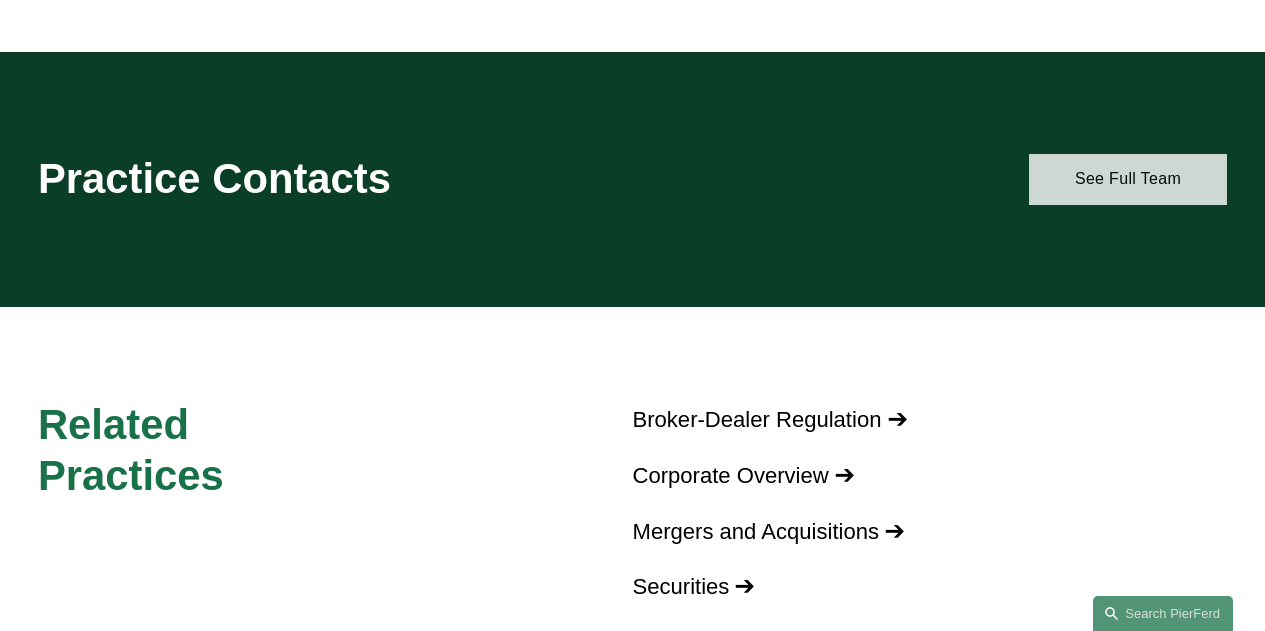click on "See Full Team" at bounding box center (1128, 179) 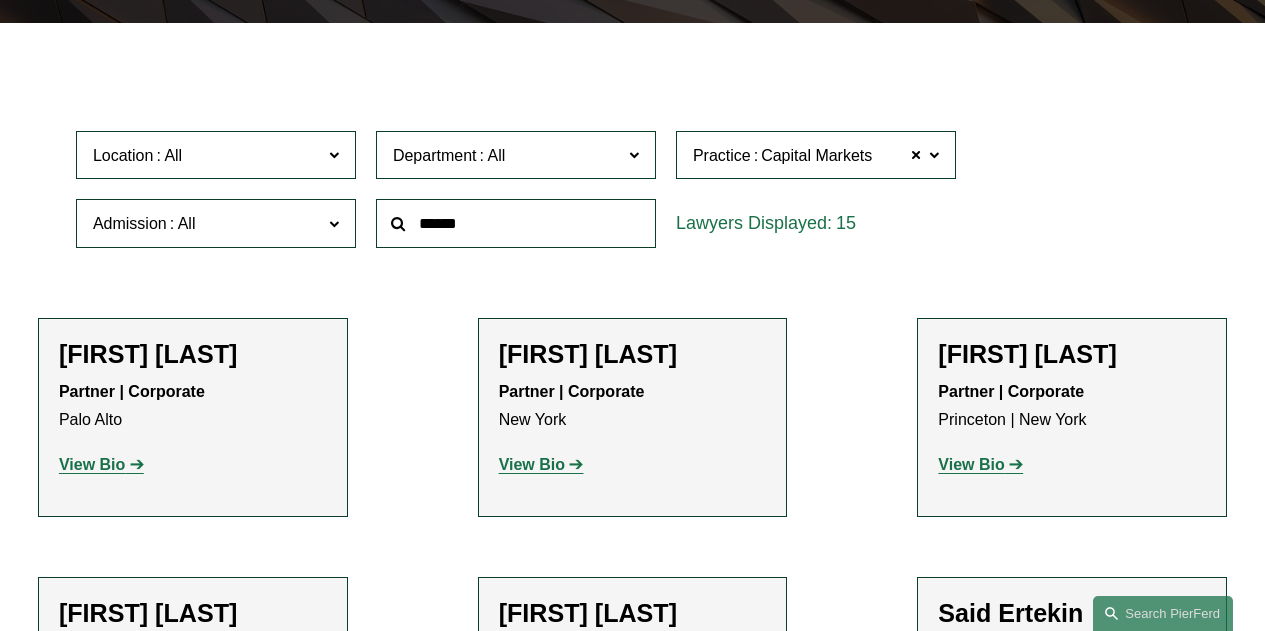 scroll, scrollTop: 600, scrollLeft: 0, axis: vertical 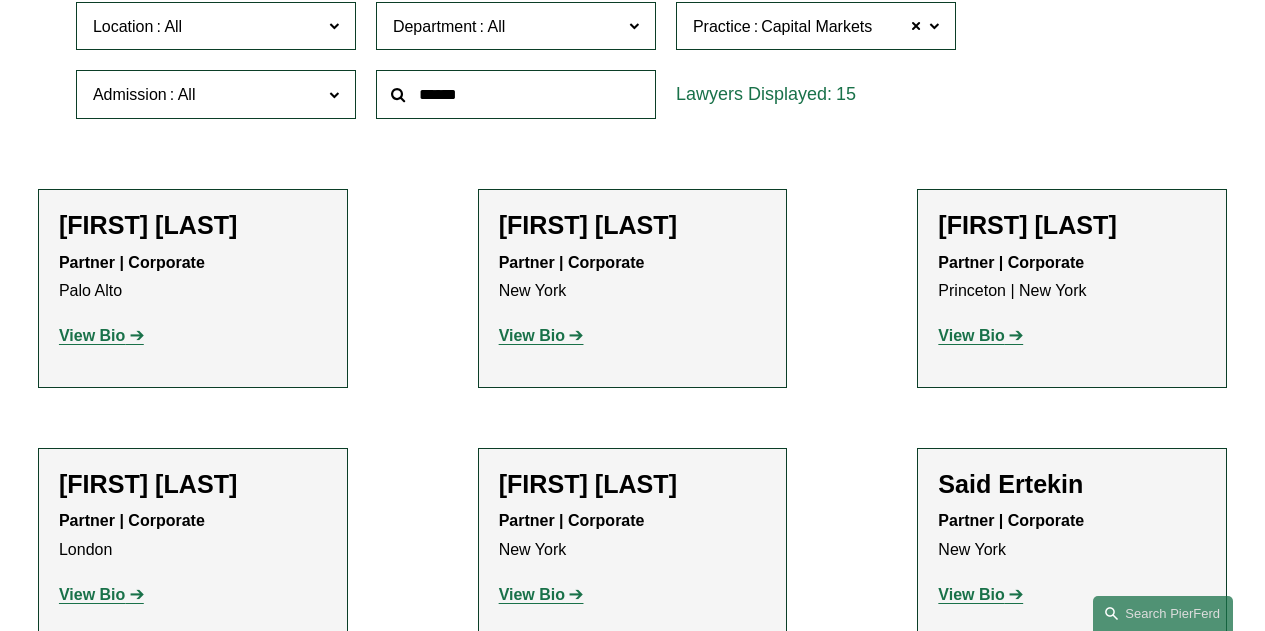 click on "View Bio" 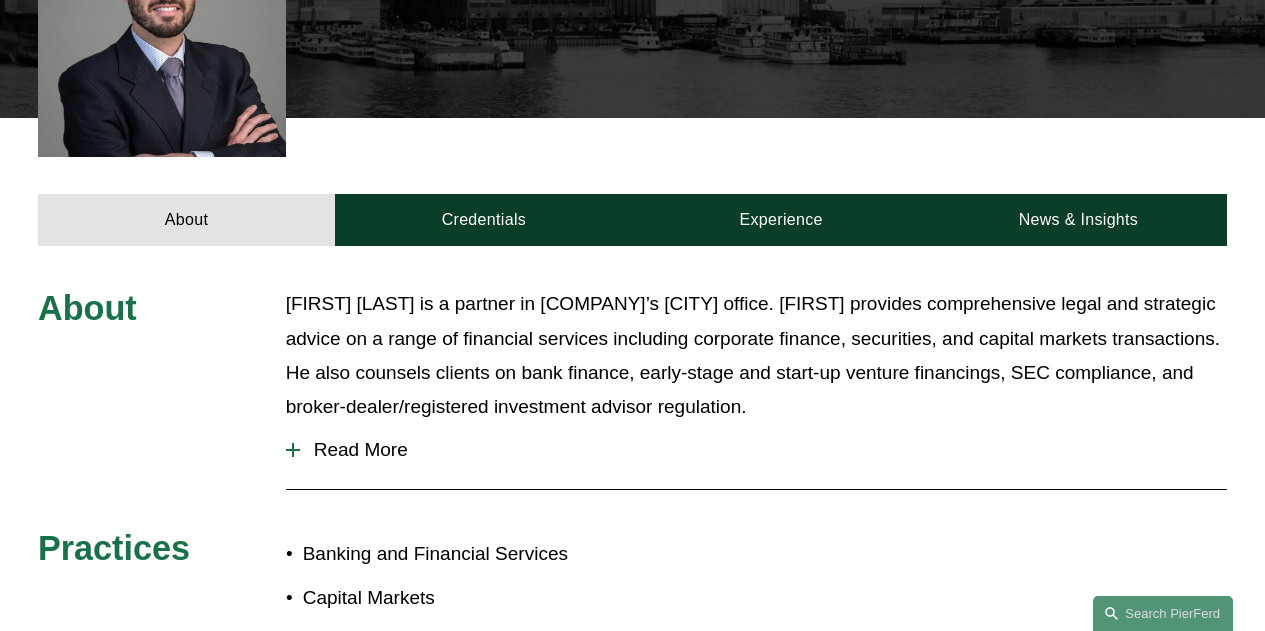 scroll, scrollTop: 600, scrollLeft: 0, axis: vertical 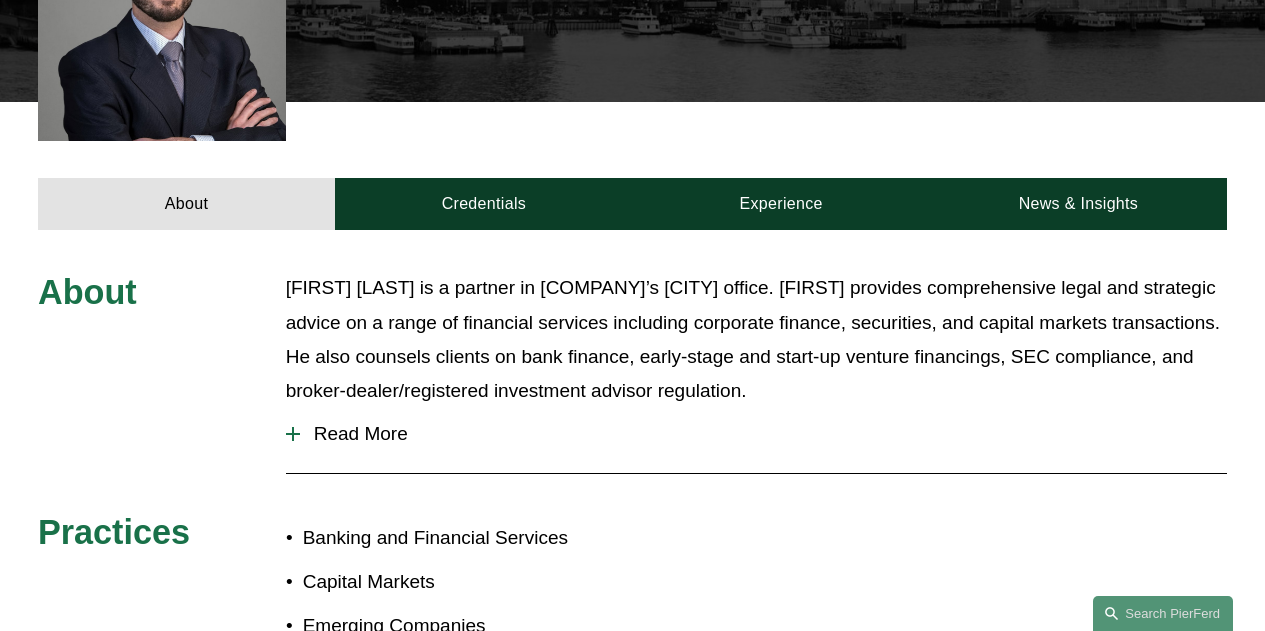 click on "Read More" at bounding box center (763, 434) 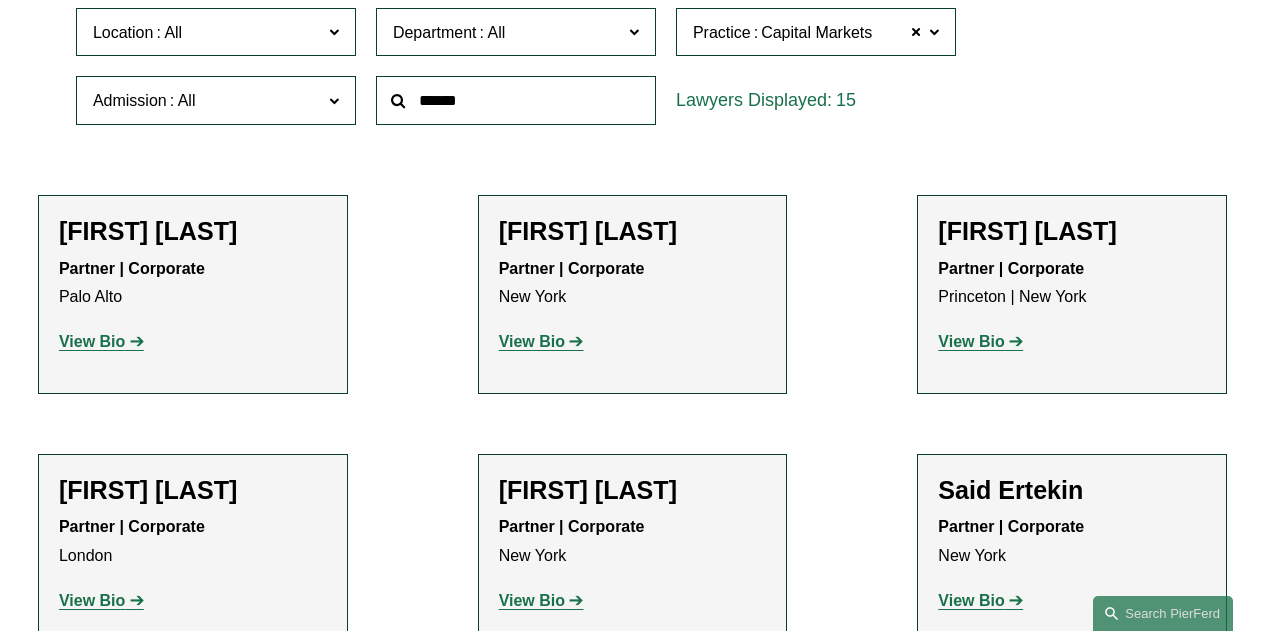 scroll, scrollTop: 618, scrollLeft: 0, axis: vertical 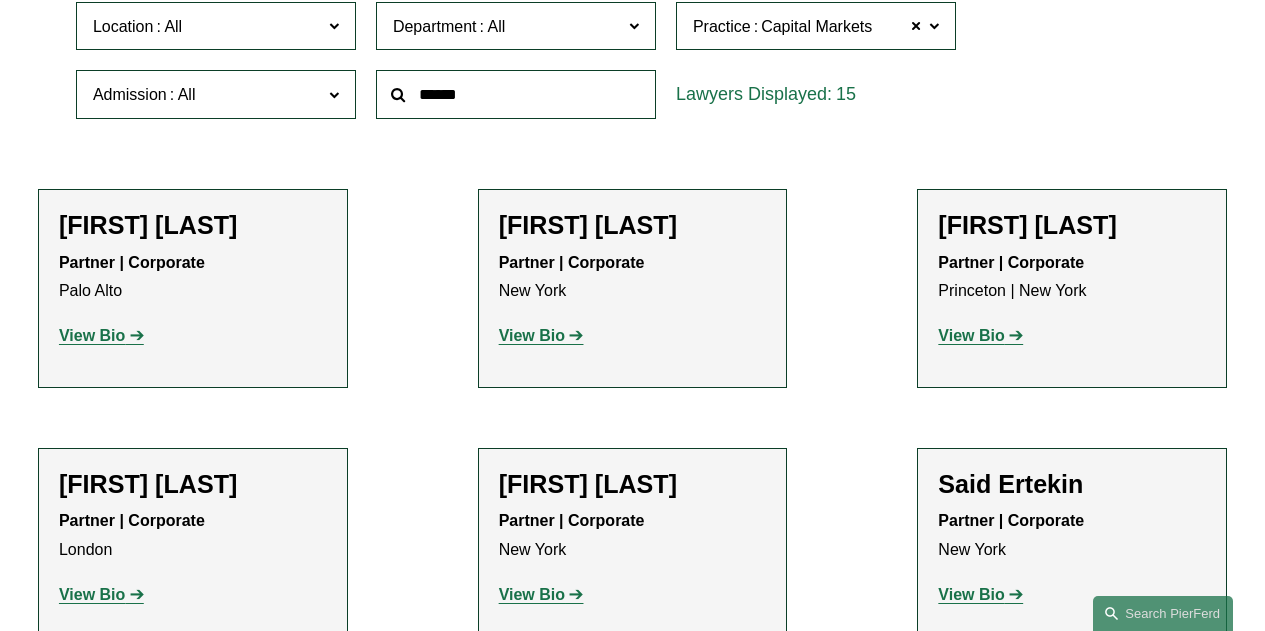 click on "View Bio" 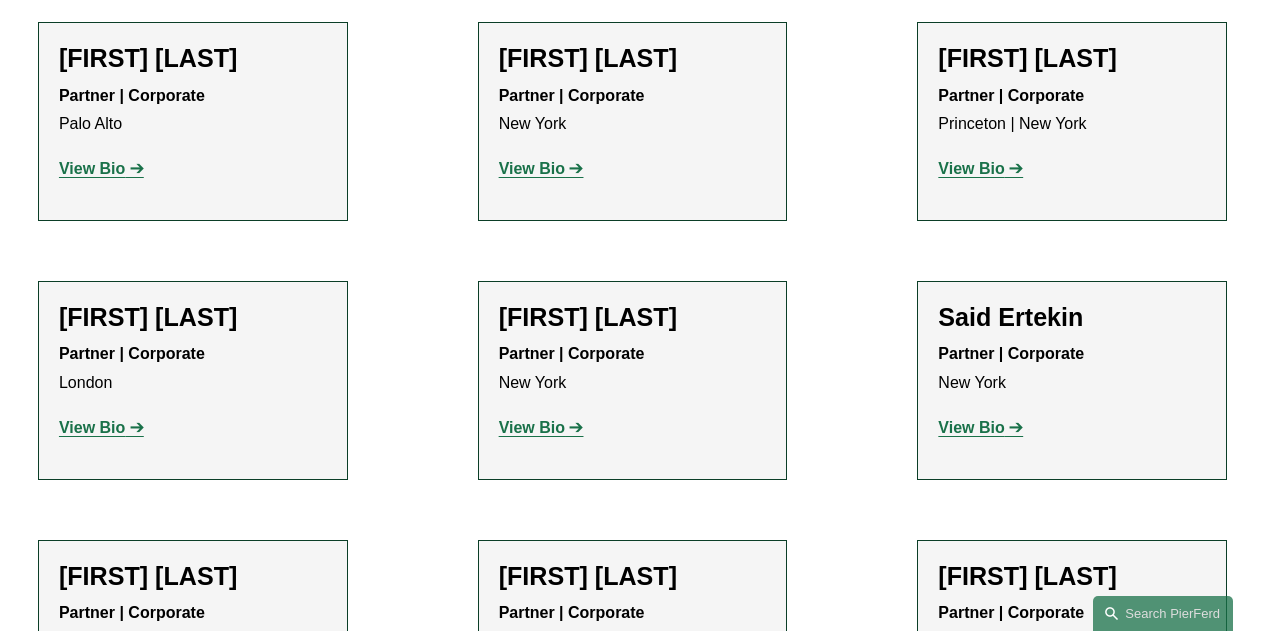 scroll, scrollTop: 818, scrollLeft: 0, axis: vertical 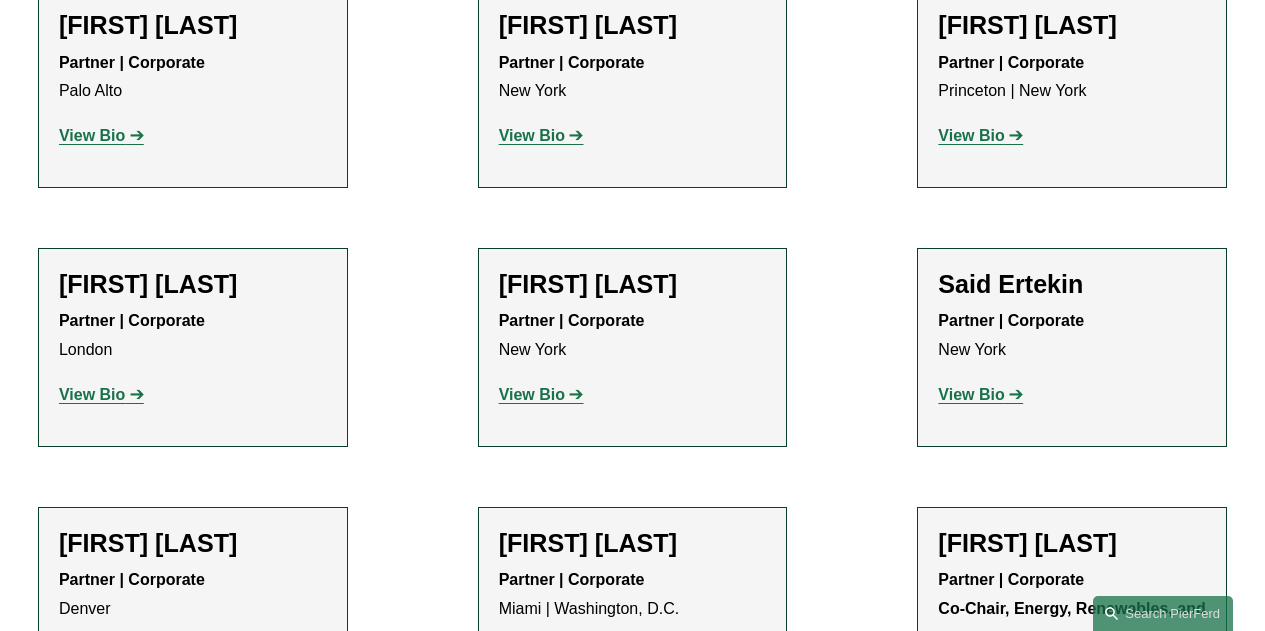 click on "View Bio" 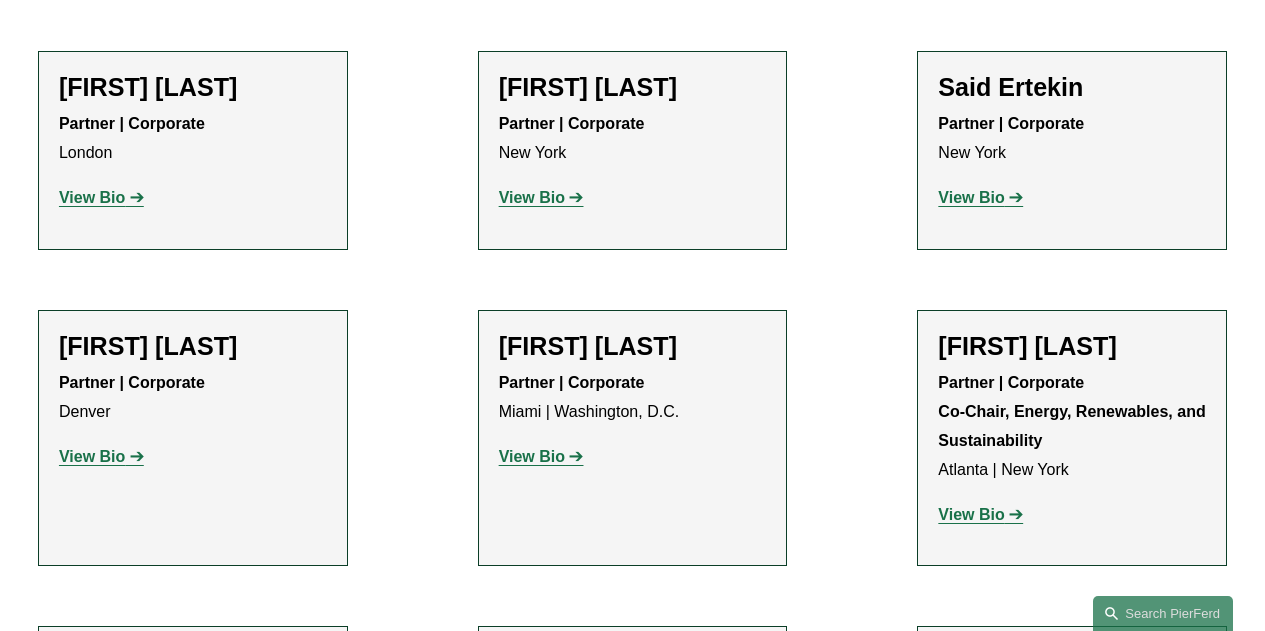 scroll, scrollTop: 1018, scrollLeft: 0, axis: vertical 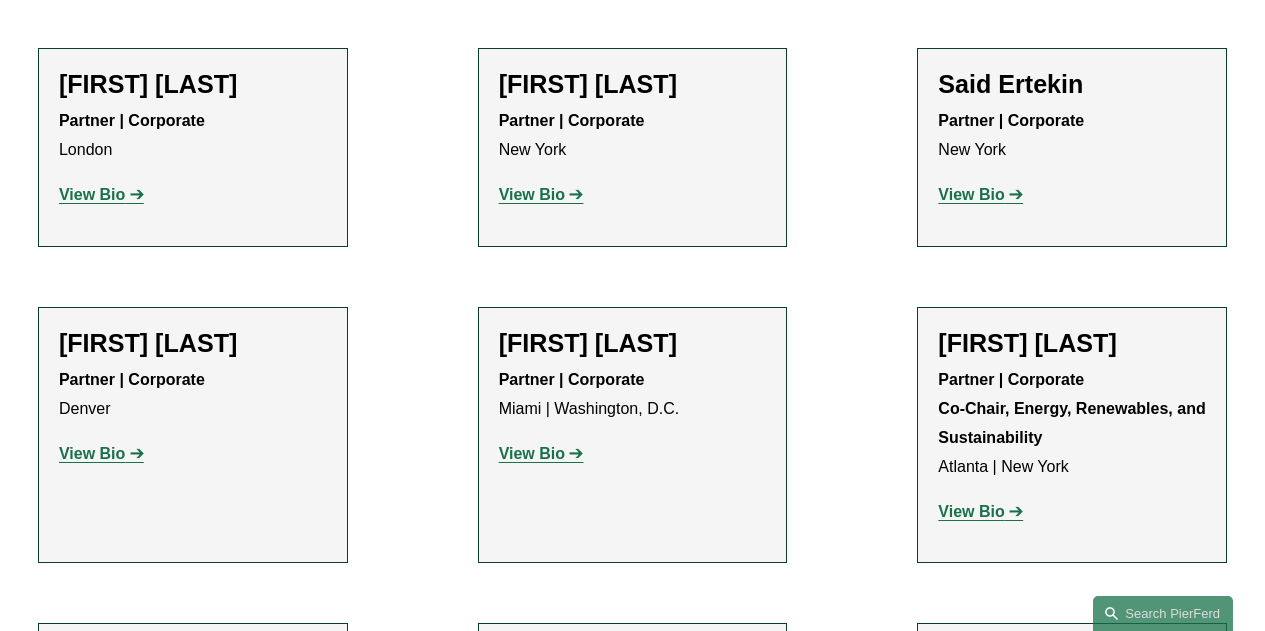 click on "View Bio" 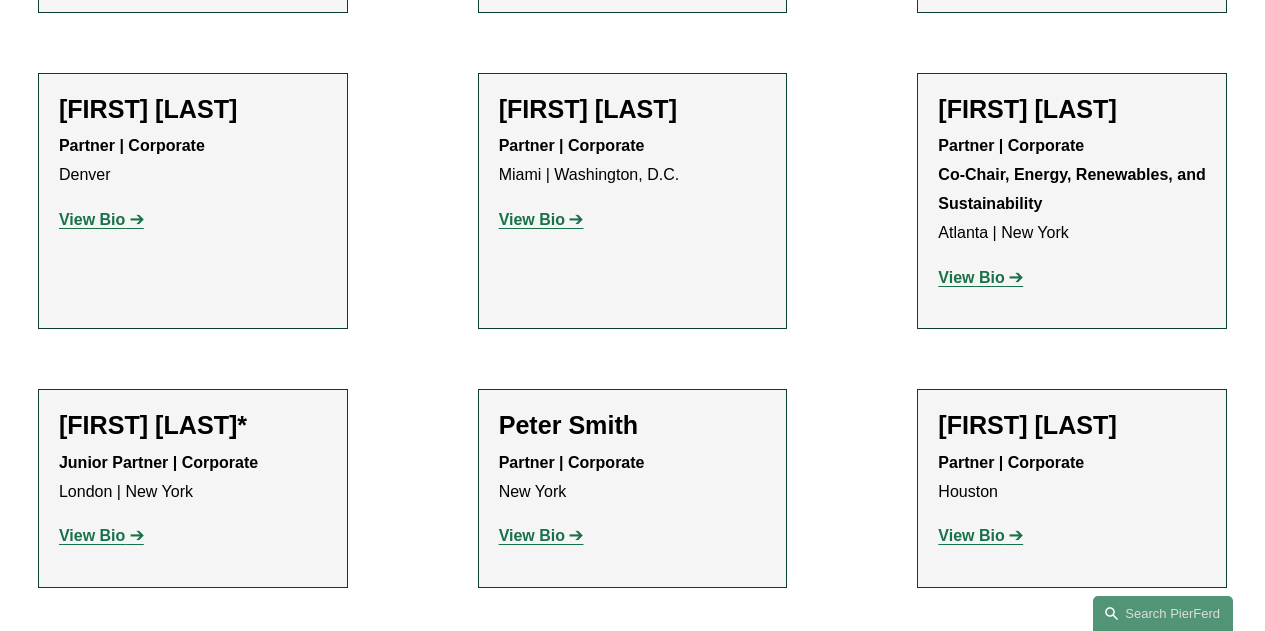 scroll, scrollTop: 1218, scrollLeft: 0, axis: vertical 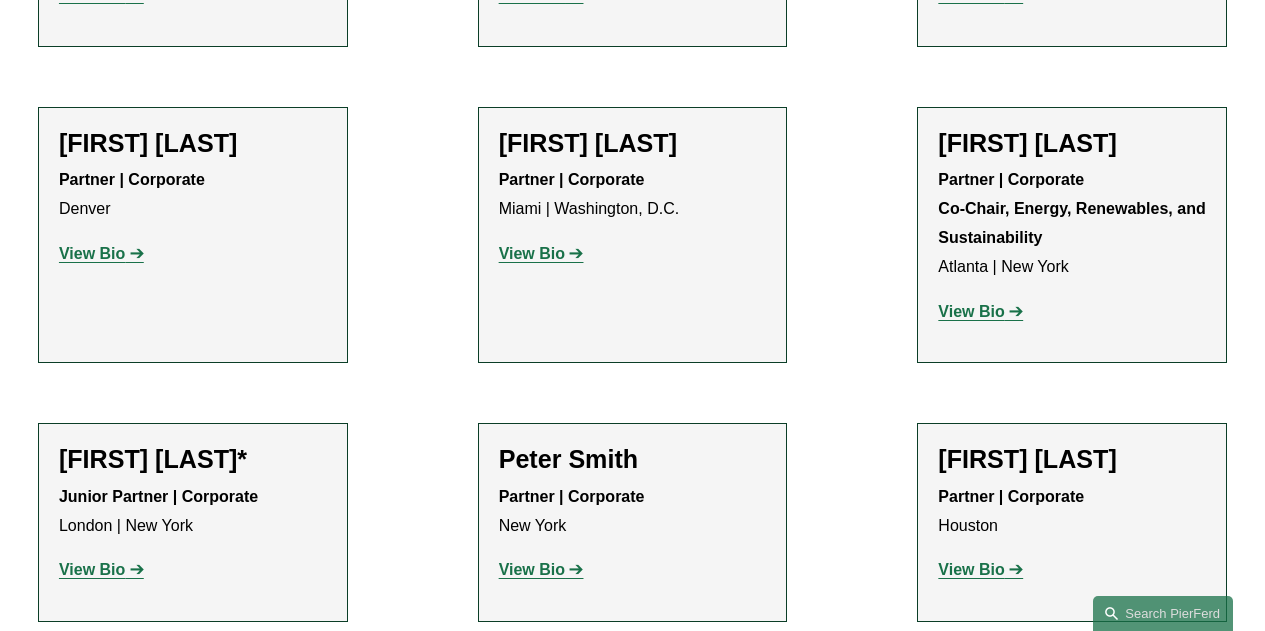 click on "View Bio" 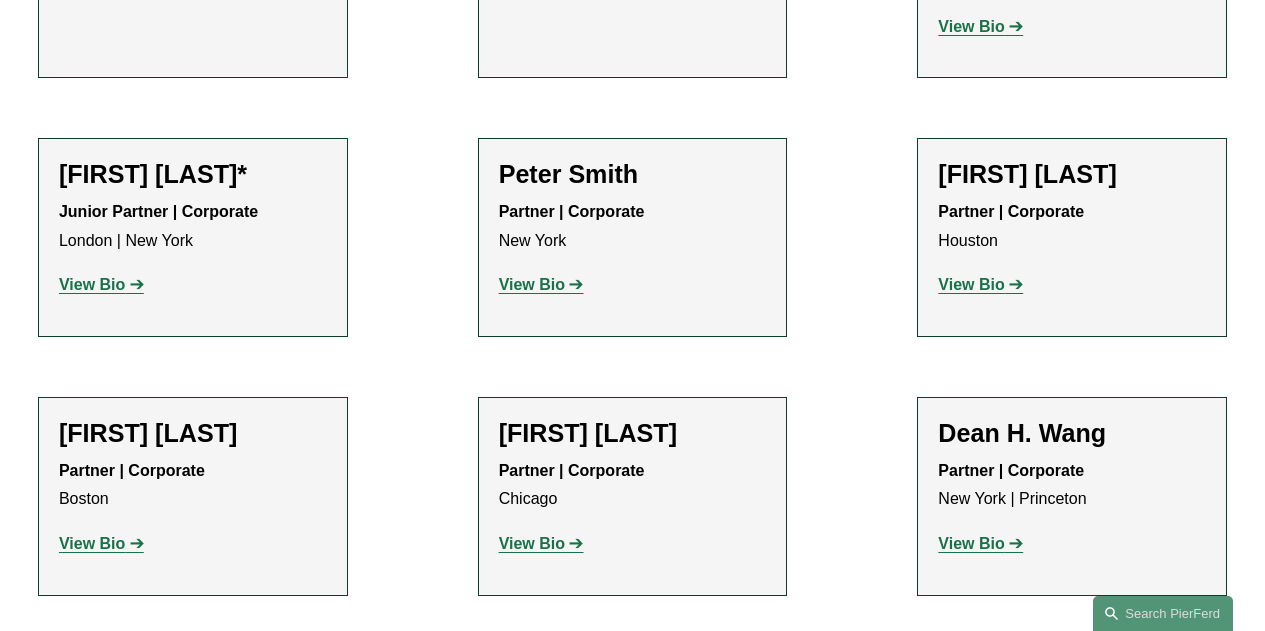 scroll, scrollTop: 1518, scrollLeft: 0, axis: vertical 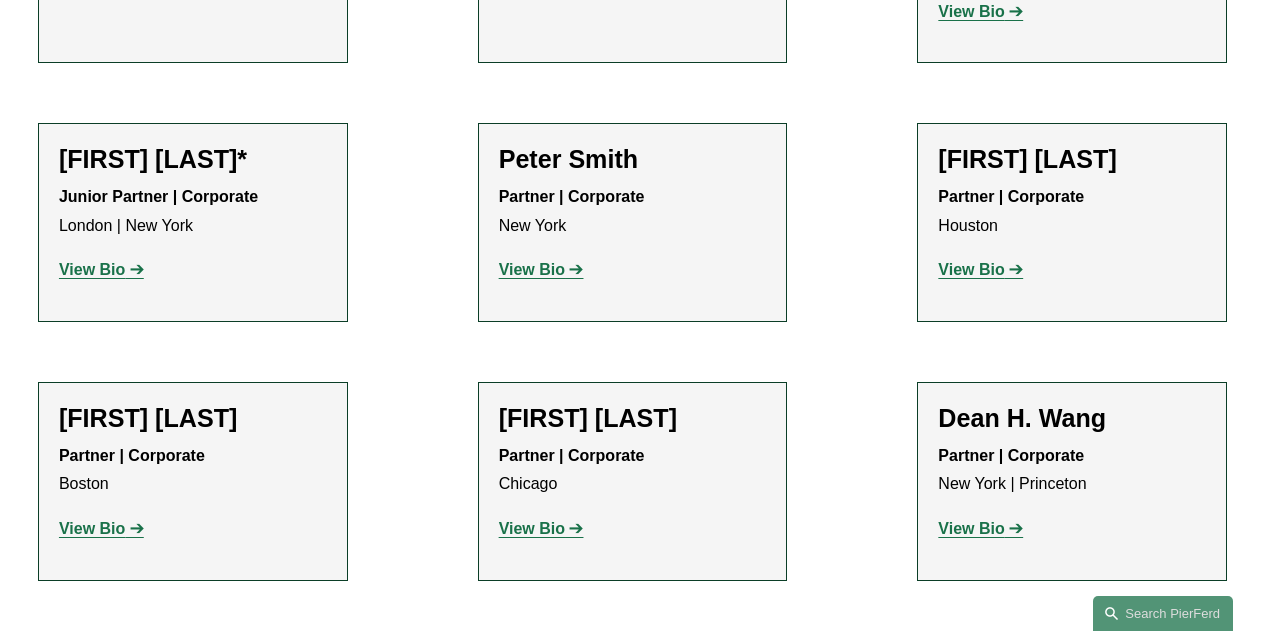 click on "View Bio" 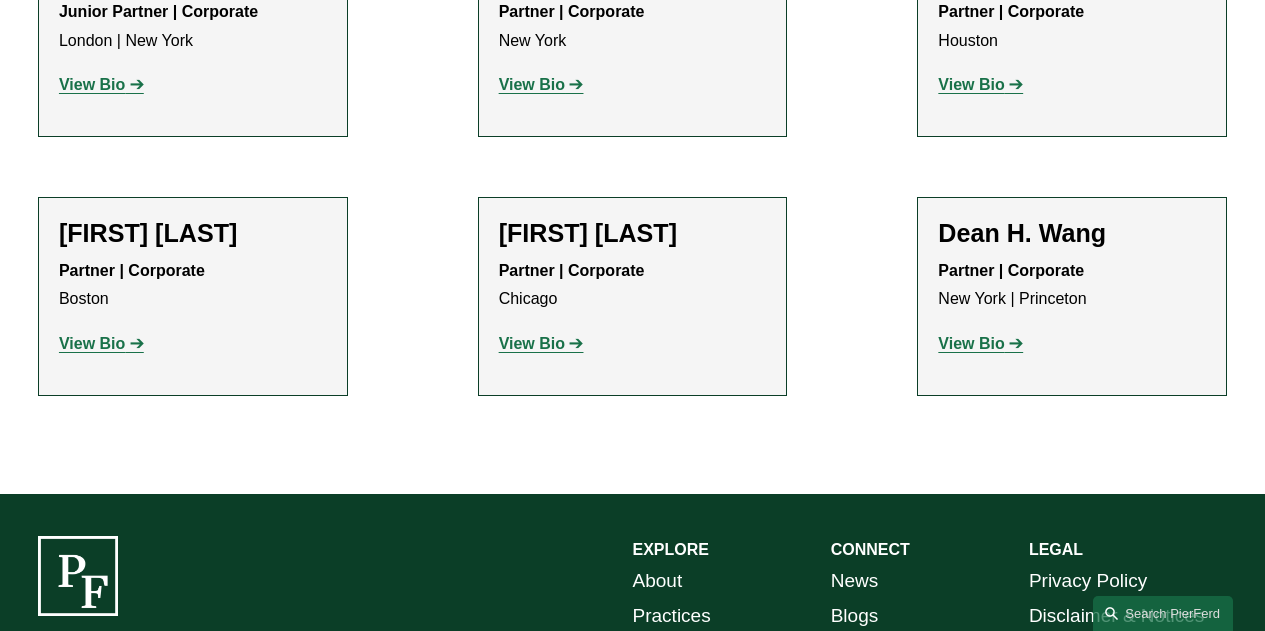 scroll, scrollTop: 1718, scrollLeft: 0, axis: vertical 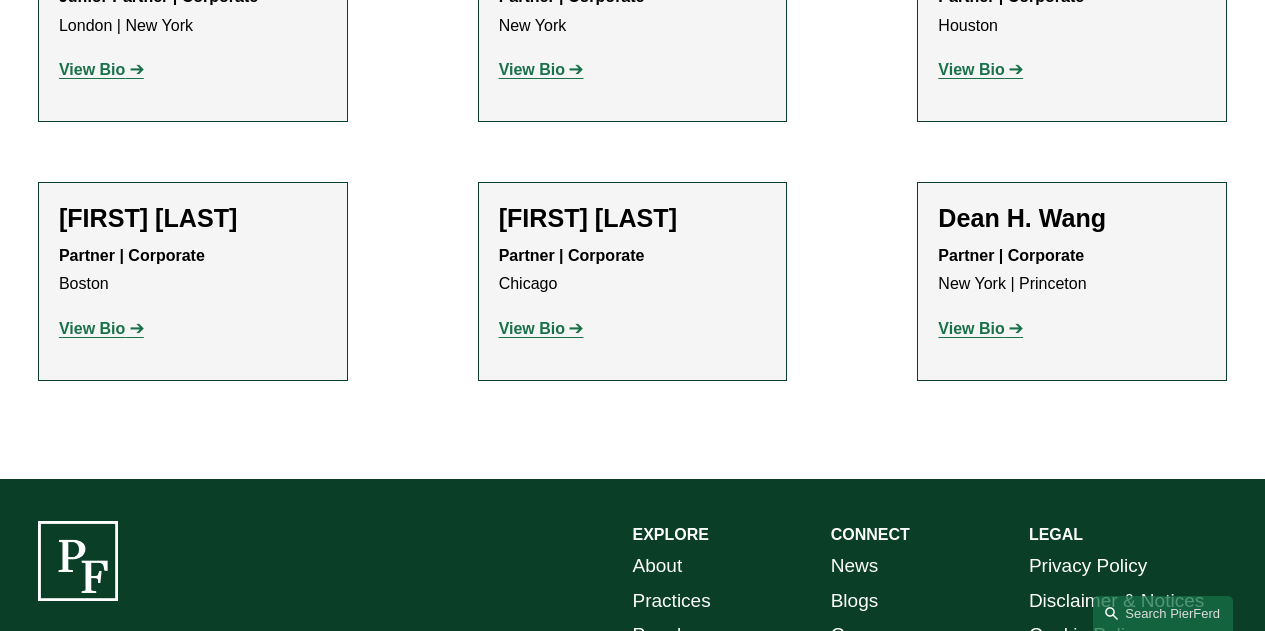 click on "View Bio" 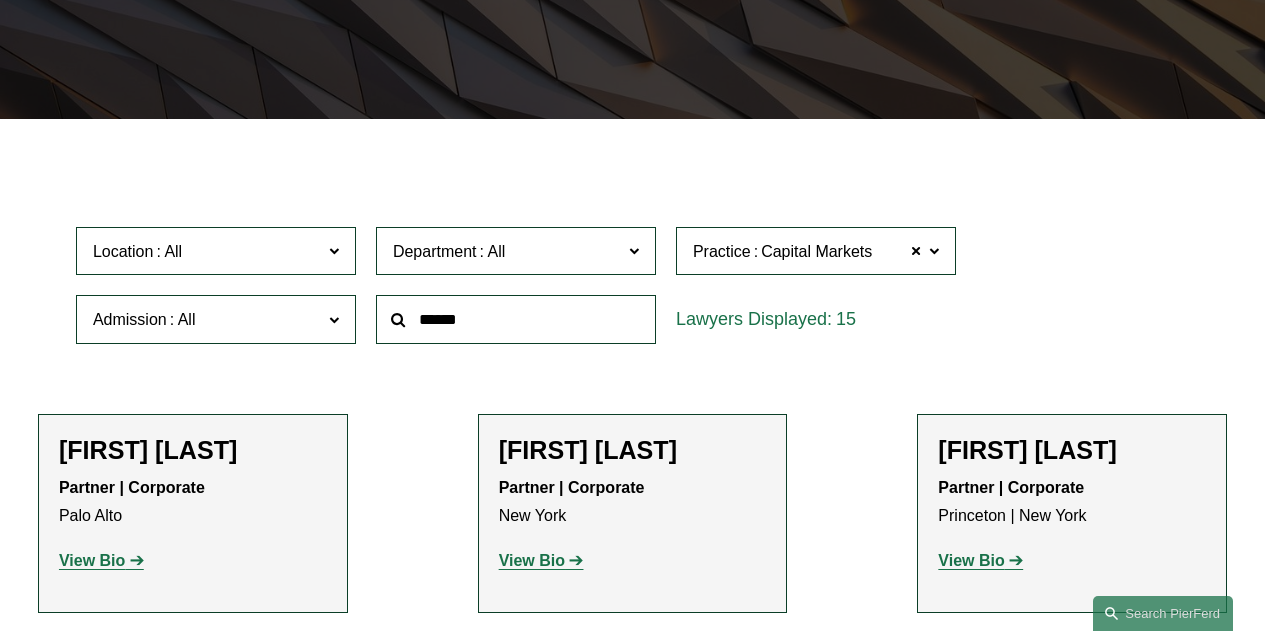 scroll, scrollTop: 391, scrollLeft: 0, axis: vertical 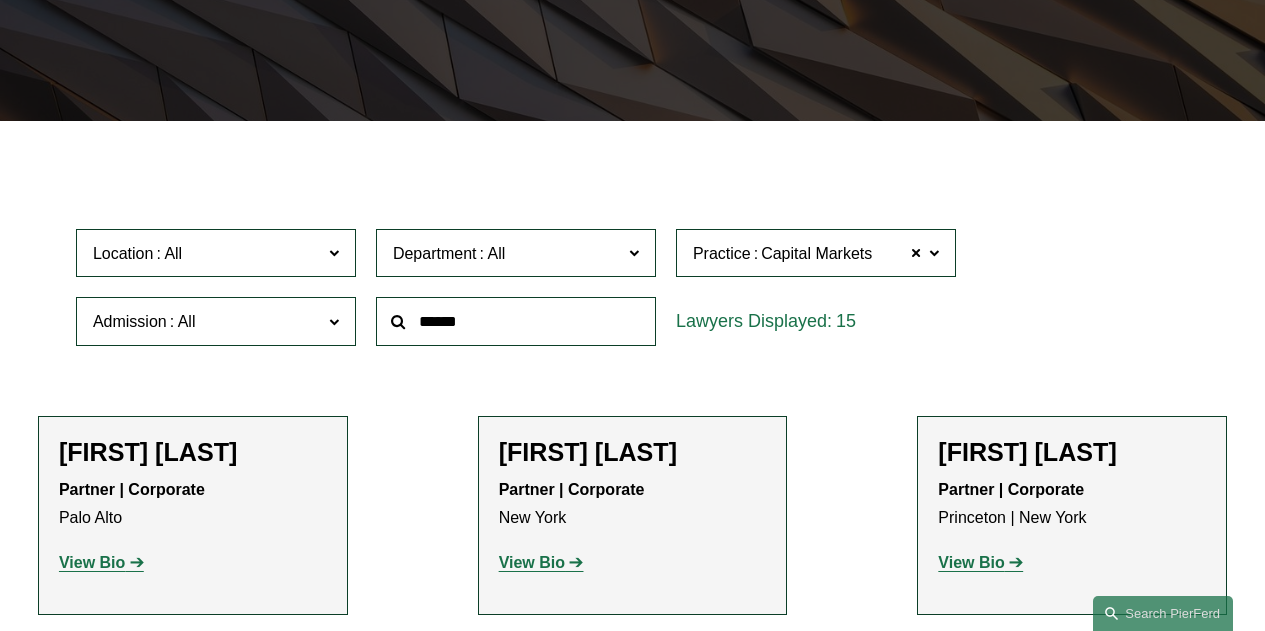click on "View Bio" 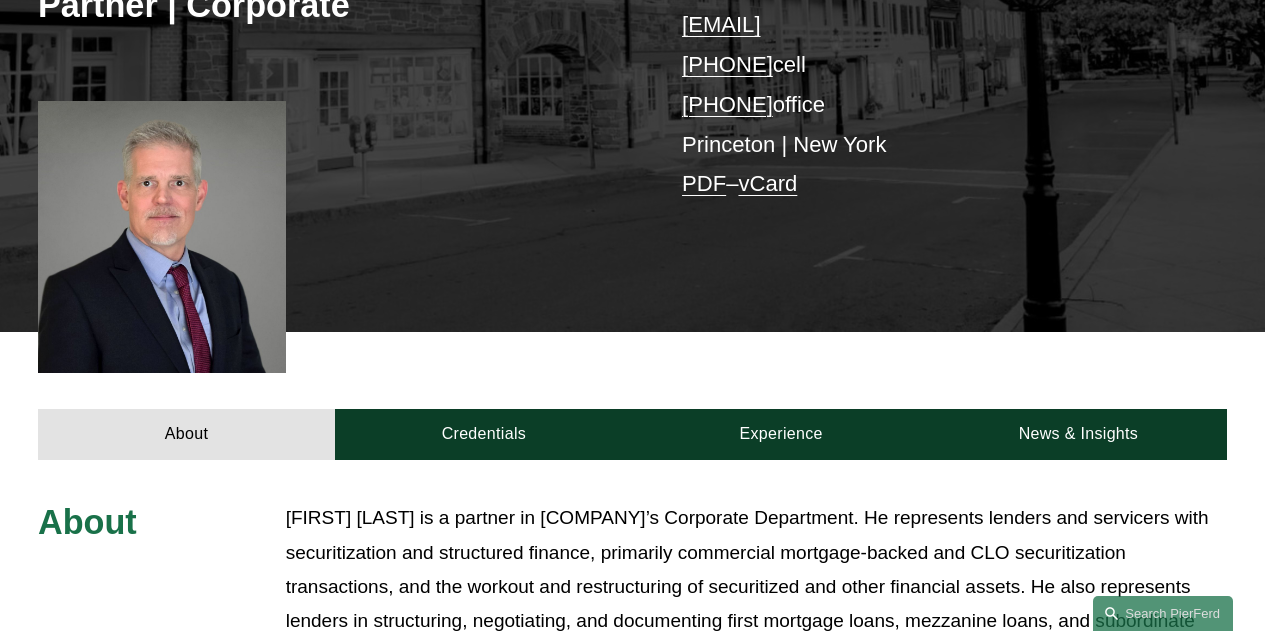 scroll, scrollTop: 600, scrollLeft: 0, axis: vertical 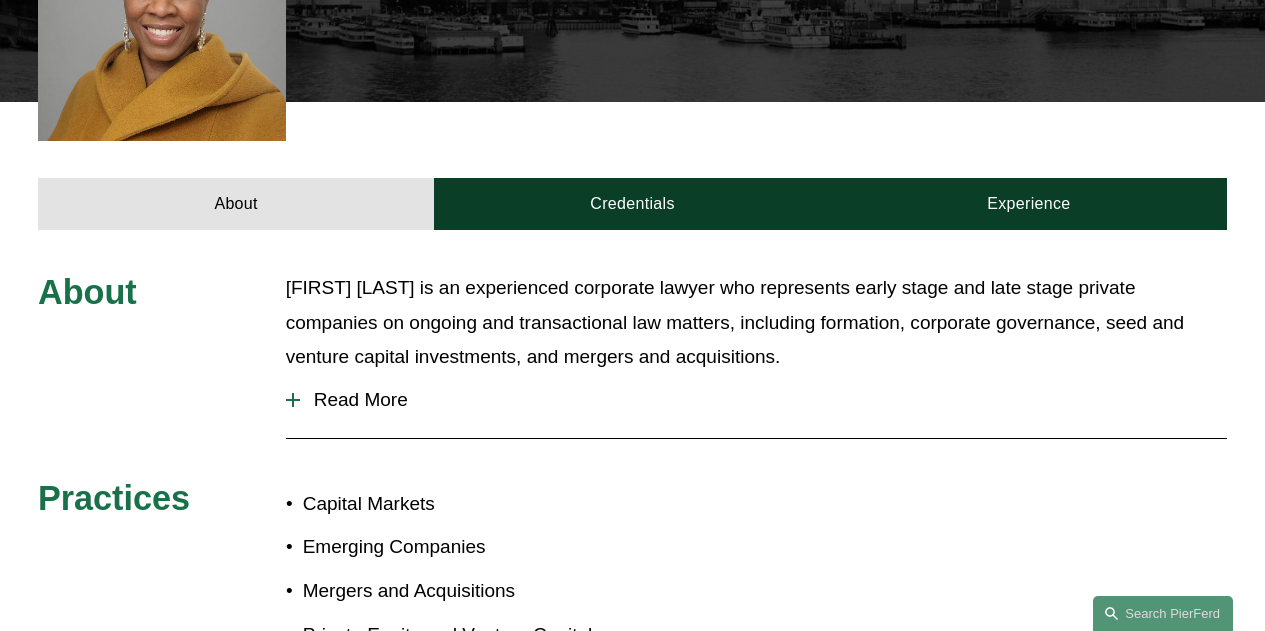 click on "Read More" at bounding box center (763, 400) 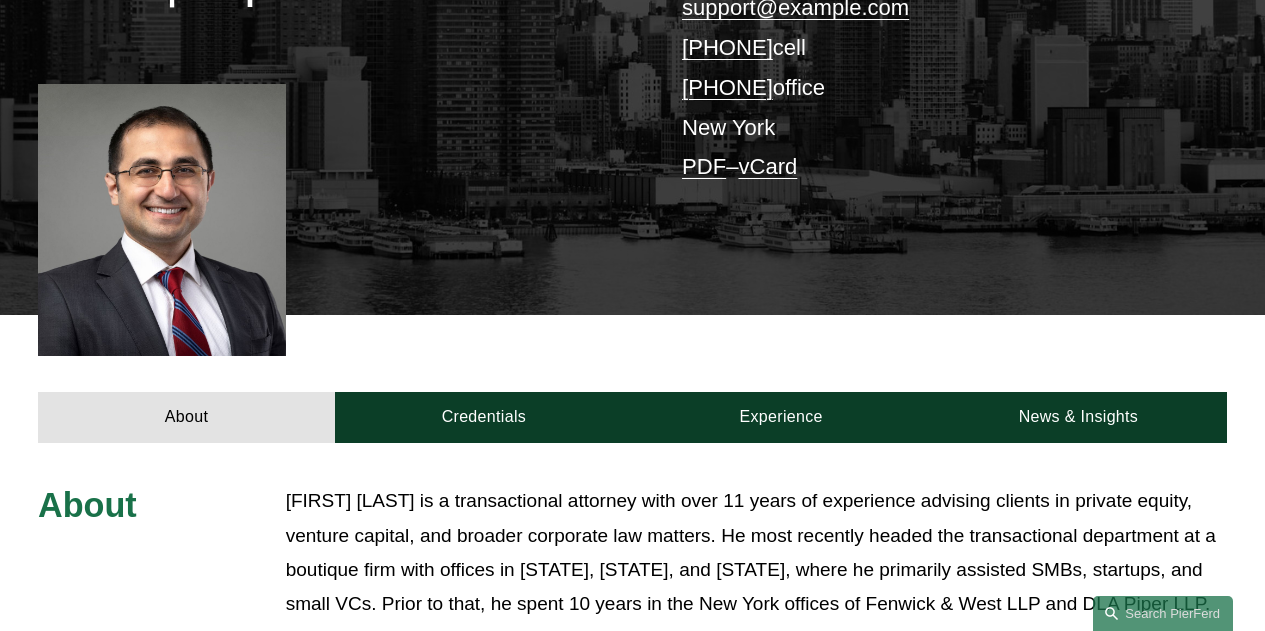 scroll, scrollTop: 600, scrollLeft: 0, axis: vertical 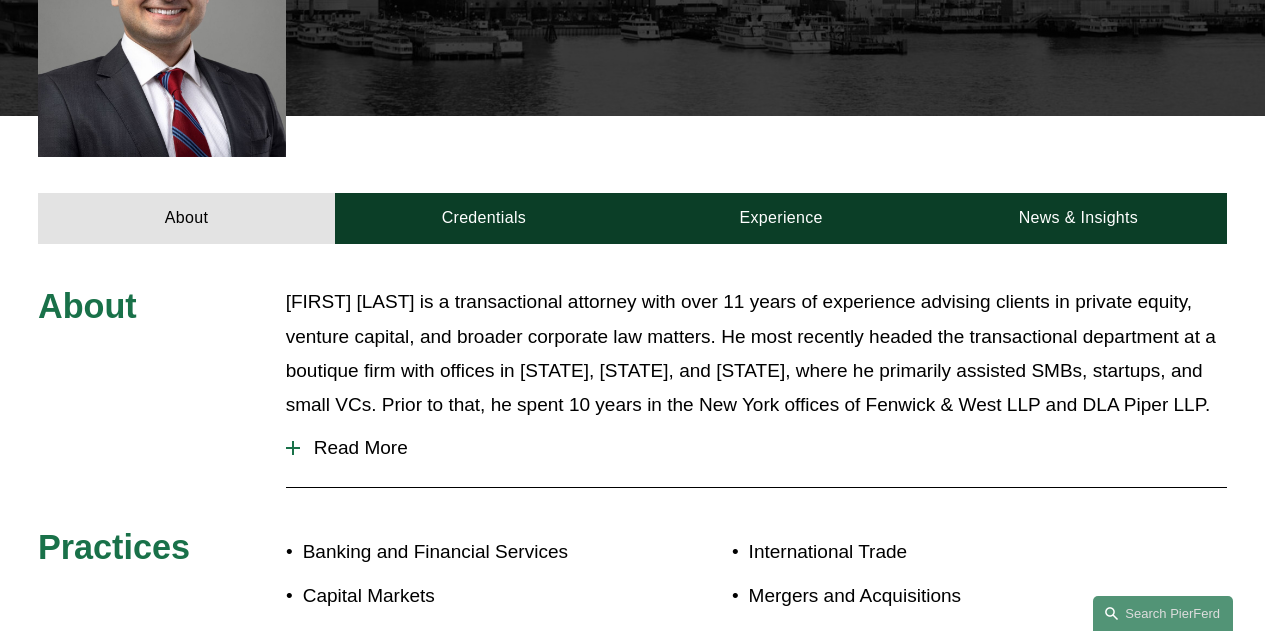 click on "Read More" at bounding box center [763, 448] 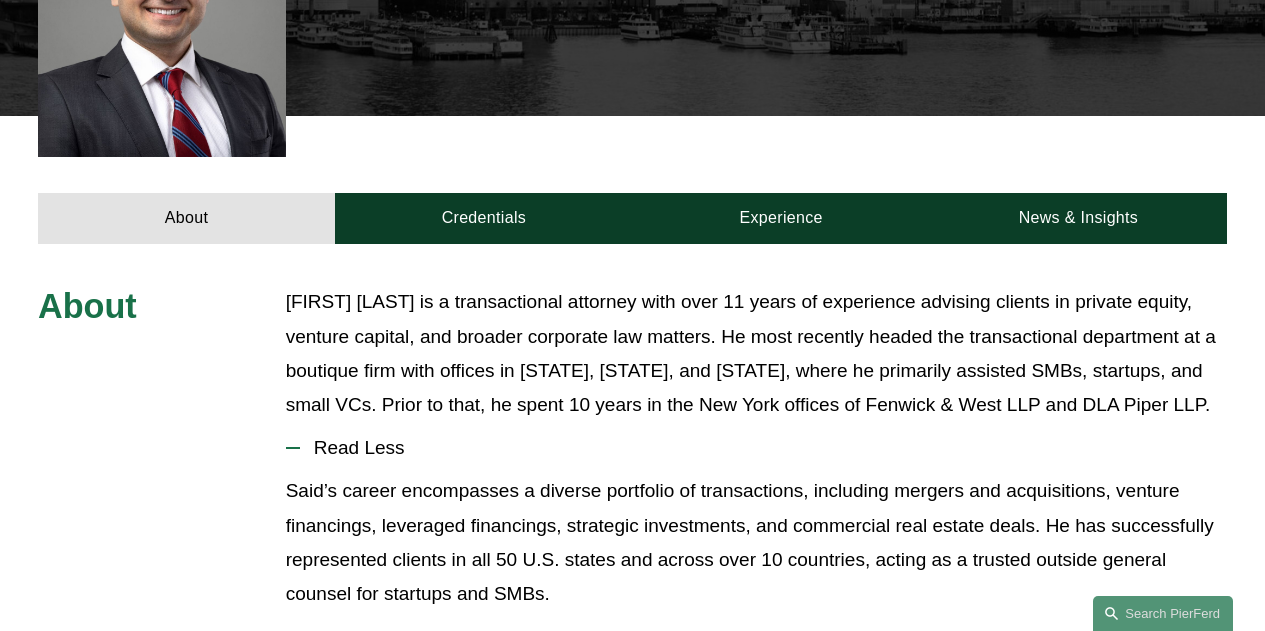 type 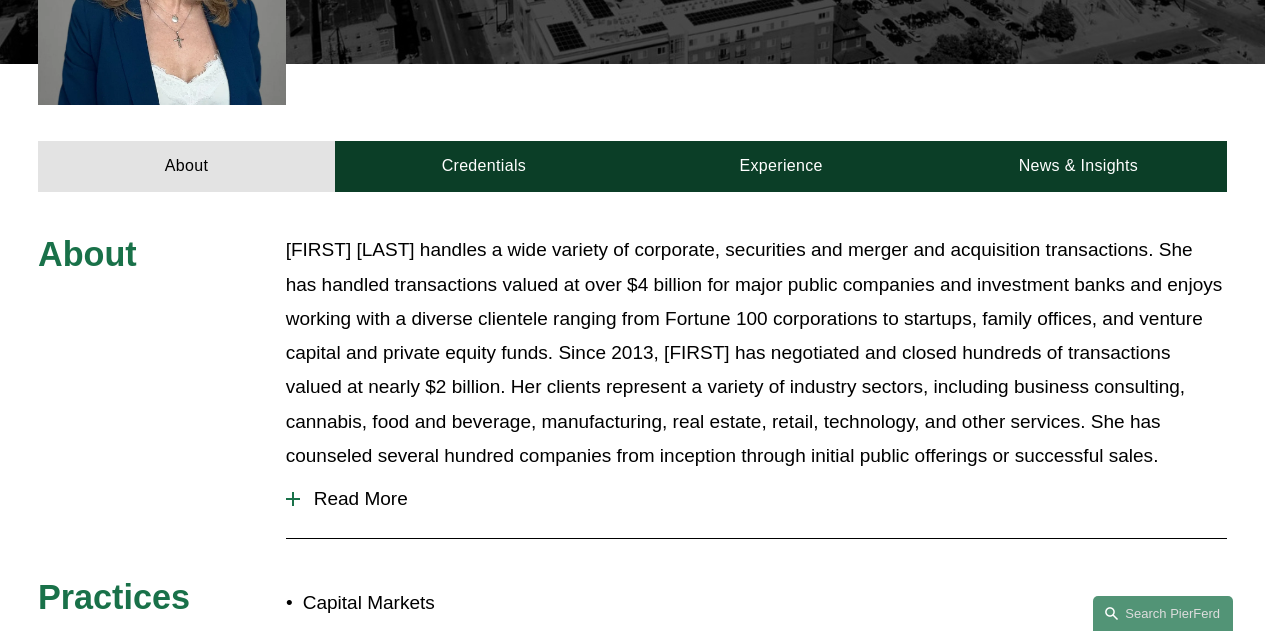 scroll, scrollTop: 700, scrollLeft: 0, axis: vertical 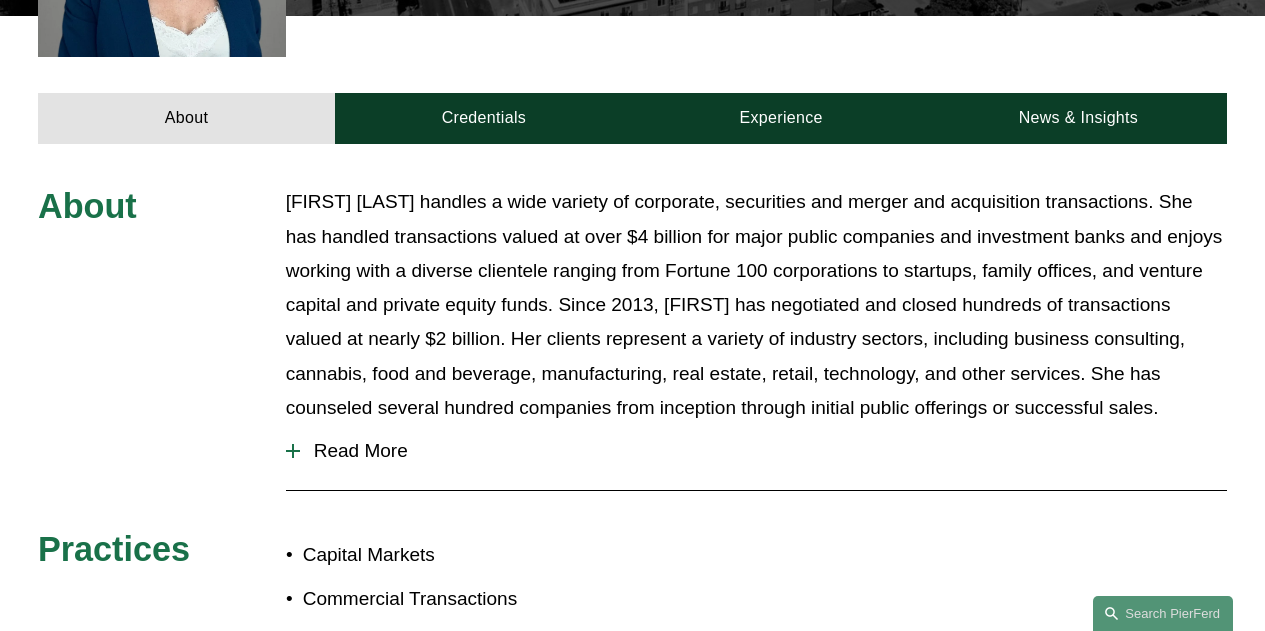 click on "Read More" at bounding box center (763, 451) 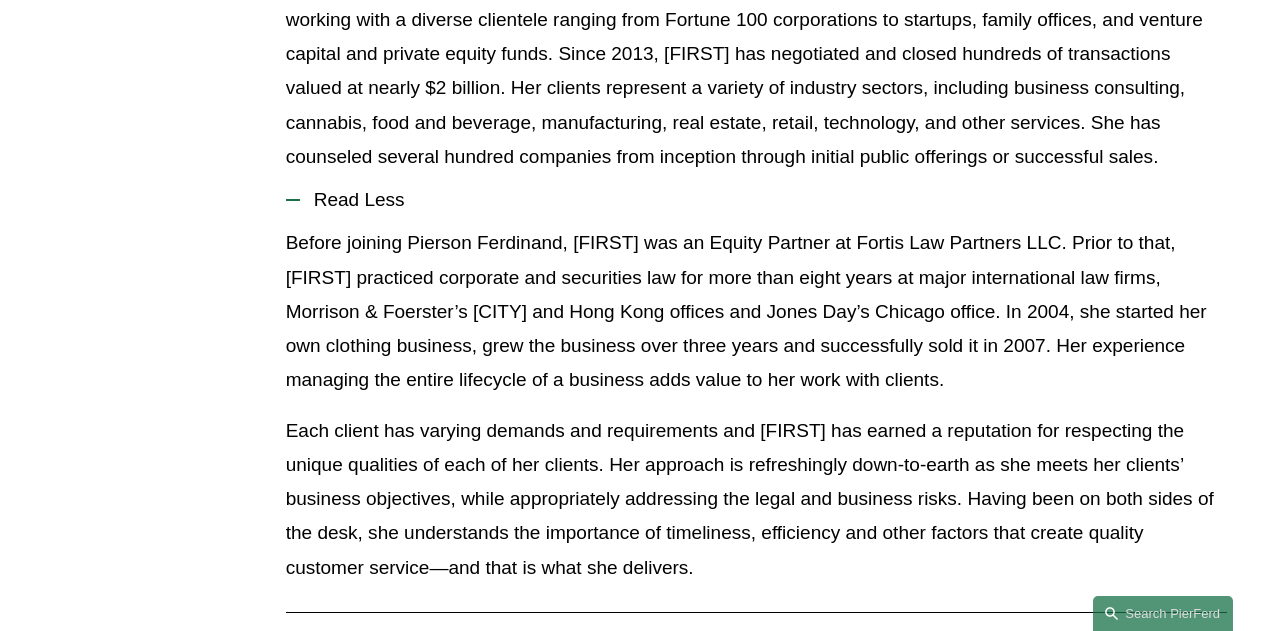 scroll, scrollTop: 1000, scrollLeft: 0, axis: vertical 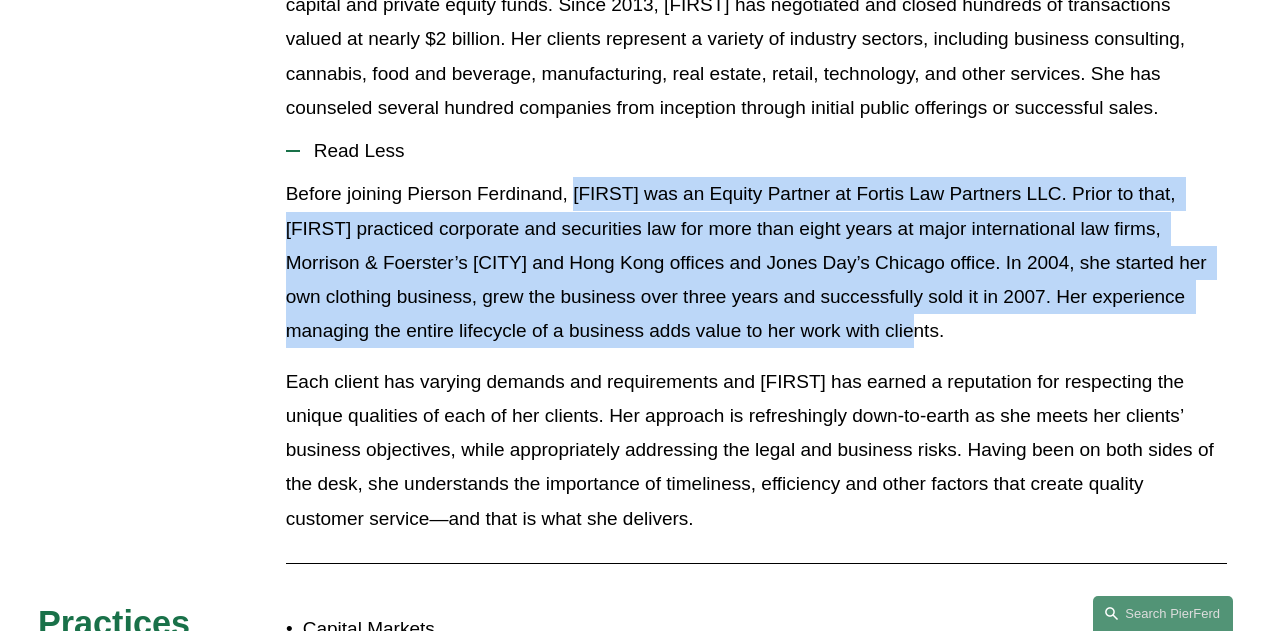 drag, startPoint x: 575, startPoint y: 198, endPoint x: 1087, endPoint y: 326, distance: 527.7575 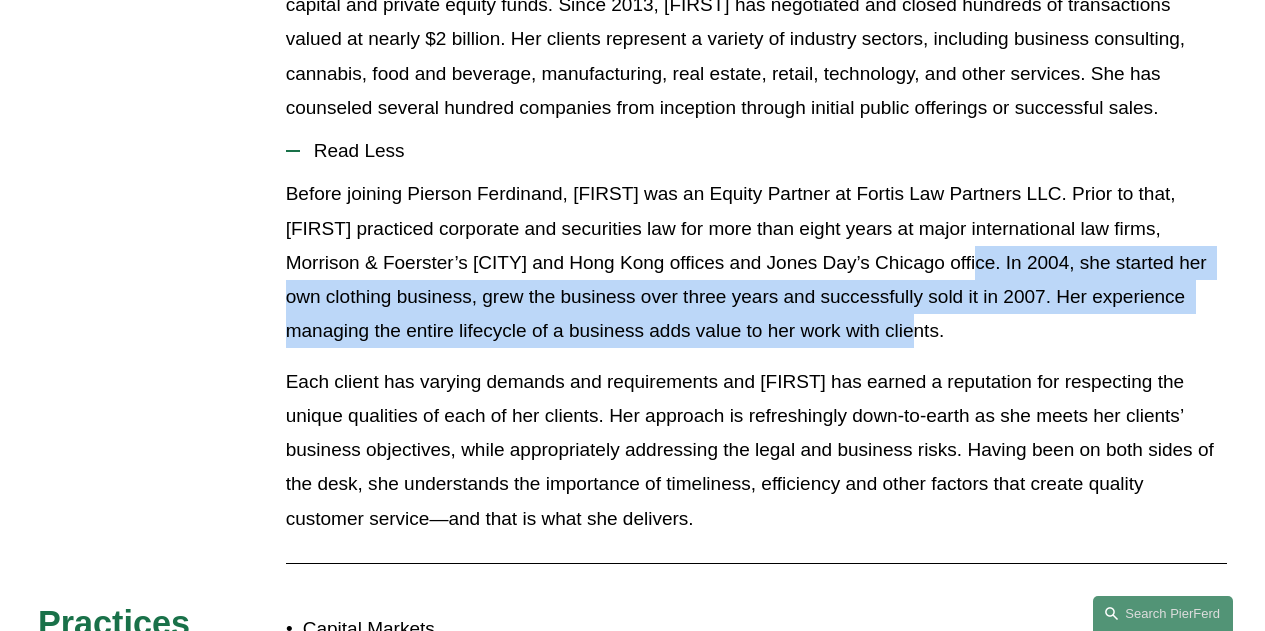 drag, startPoint x: 1098, startPoint y: 334, endPoint x: 919, endPoint y: 264, distance: 192.20041 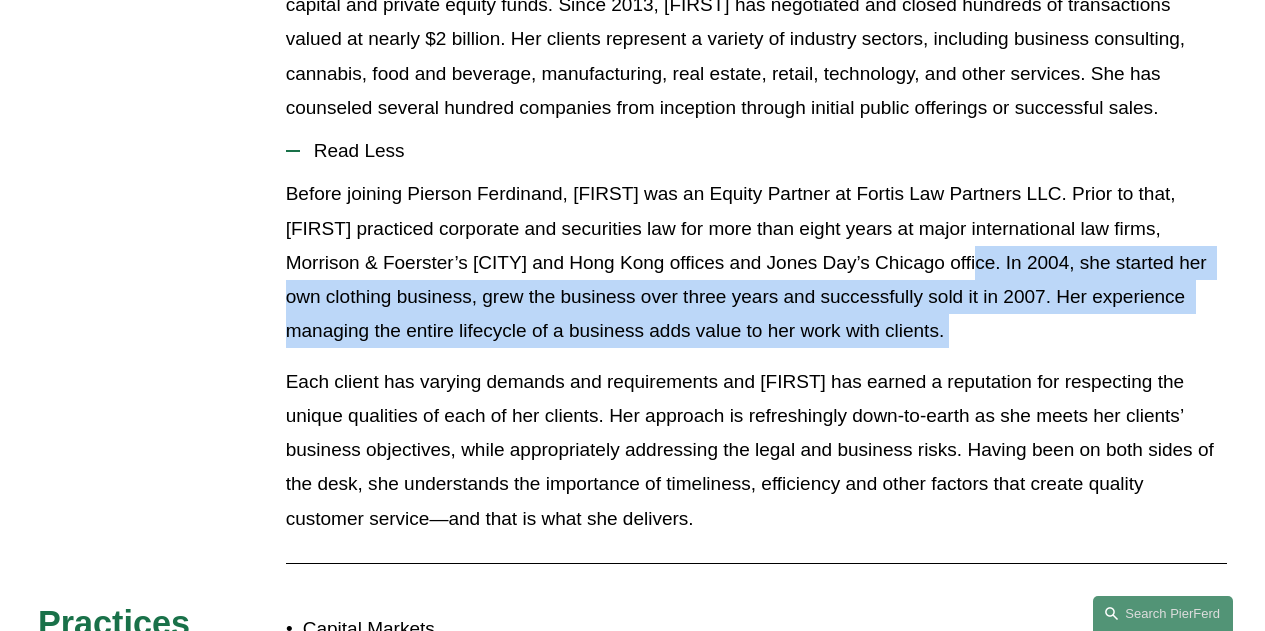 drag, startPoint x: 919, startPoint y: 264, endPoint x: 1021, endPoint y: 328, distance: 120.41595 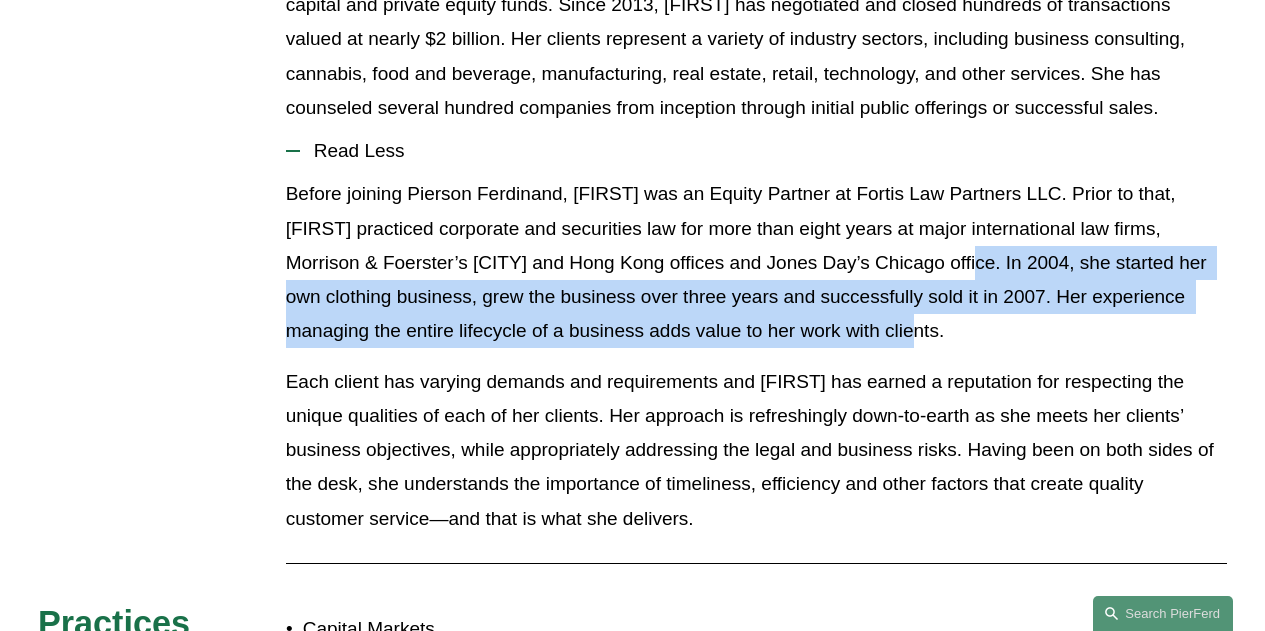 drag, startPoint x: 1021, startPoint y: 328, endPoint x: 919, endPoint y: 265, distance: 119.88744 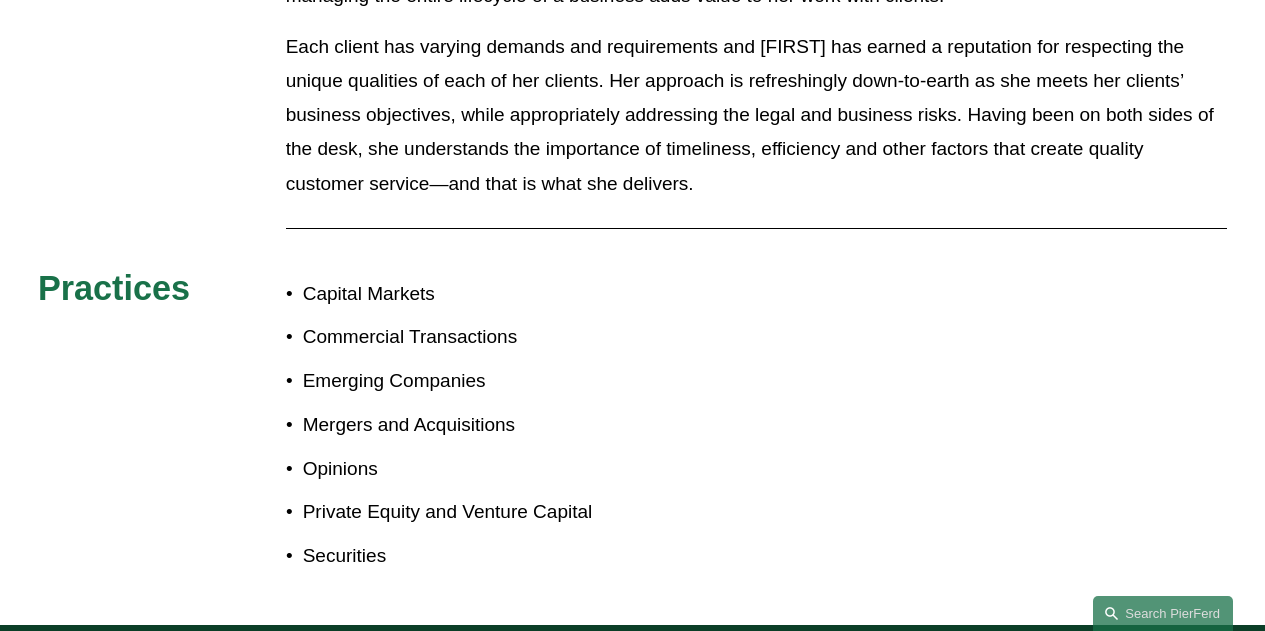scroll, scrollTop: 1500, scrollLeft: 0, axis: vertical 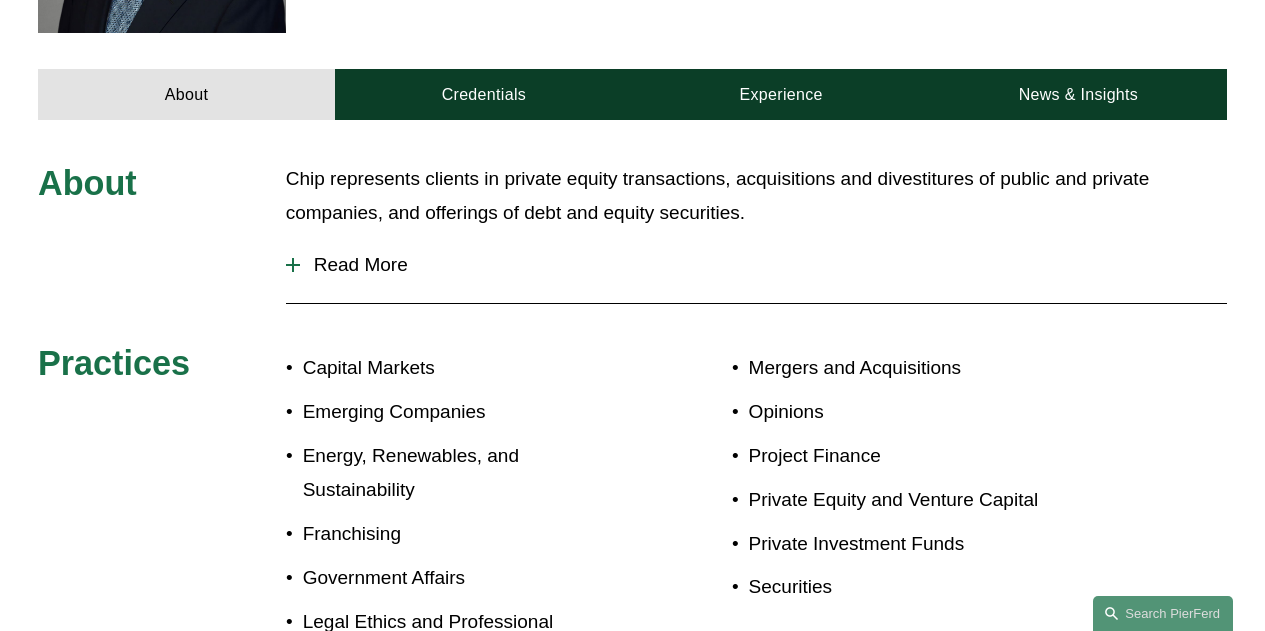 click on "Read More" at bounding box center (756, 265) 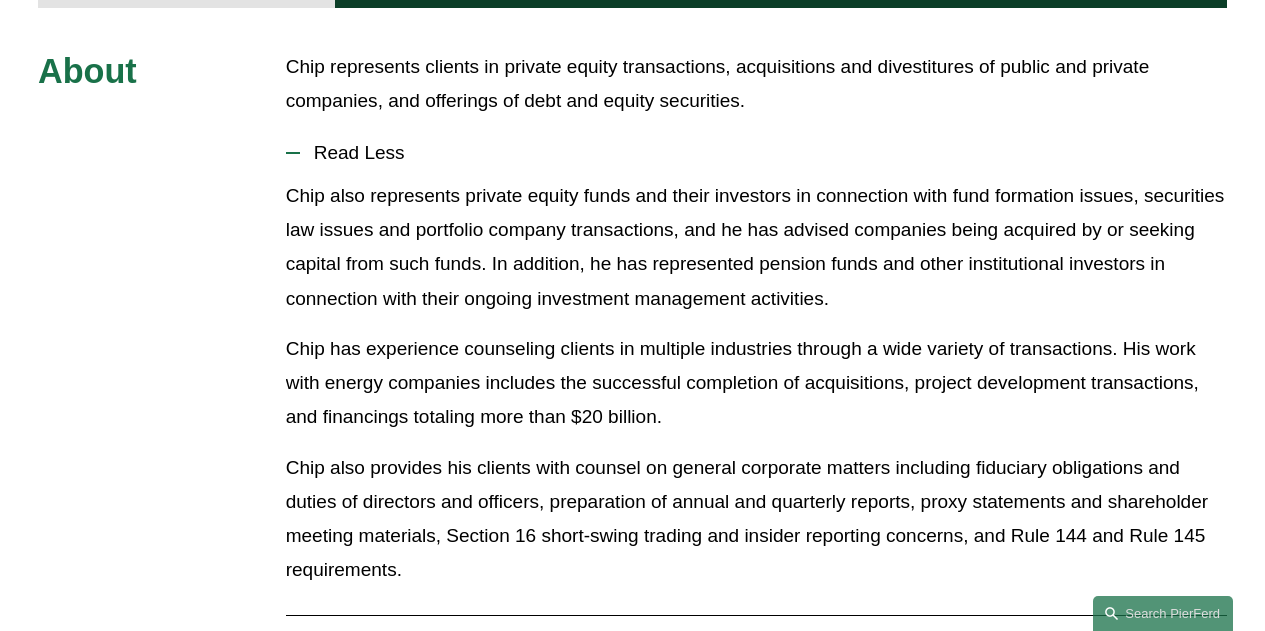 scroll, scrollTop: 1000, scrollLeft: 0, axis: vertical 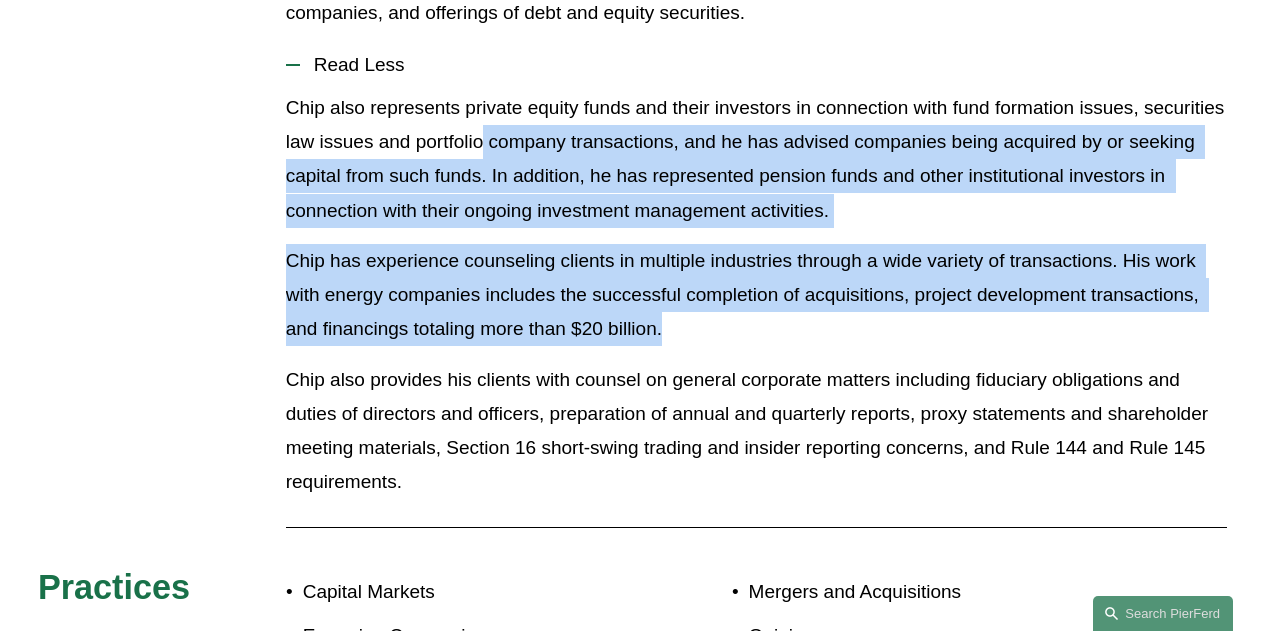 drag, startPoint x: 572, startPoint y: 142, endPoint x: 998, endPoint y: 338, distance: 468.92642 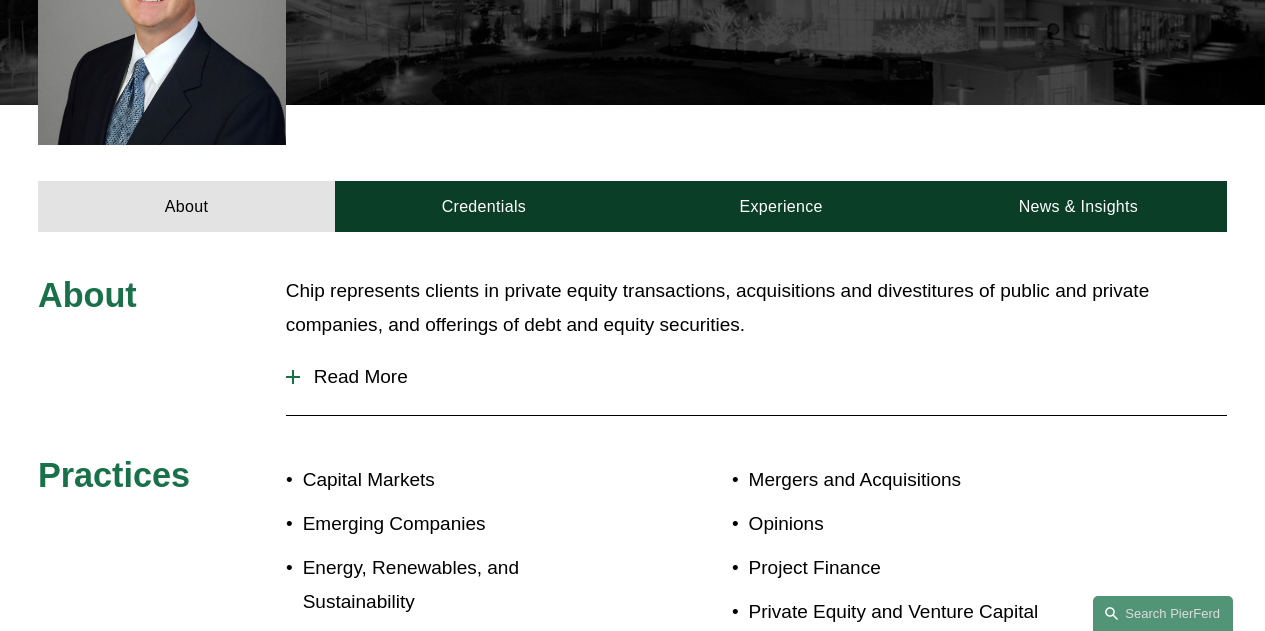 scroll, scrollTop: 700, scrollLeft: 0, axis: vertical 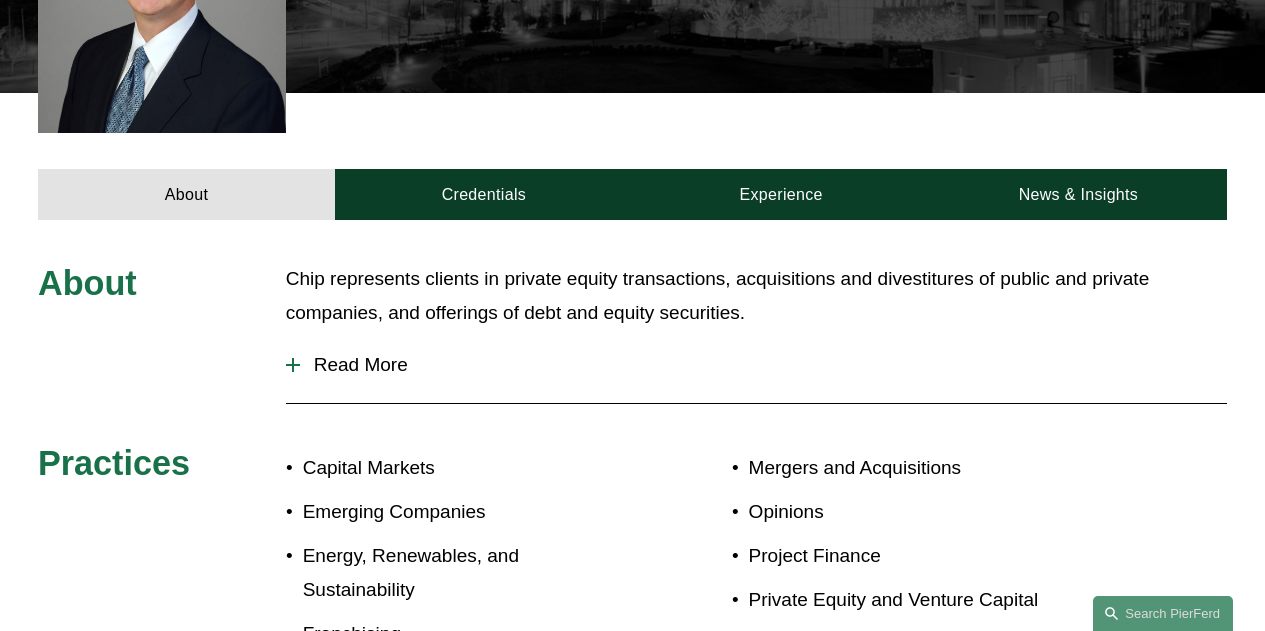 click on "Read More" at bounding box center (763, 365) 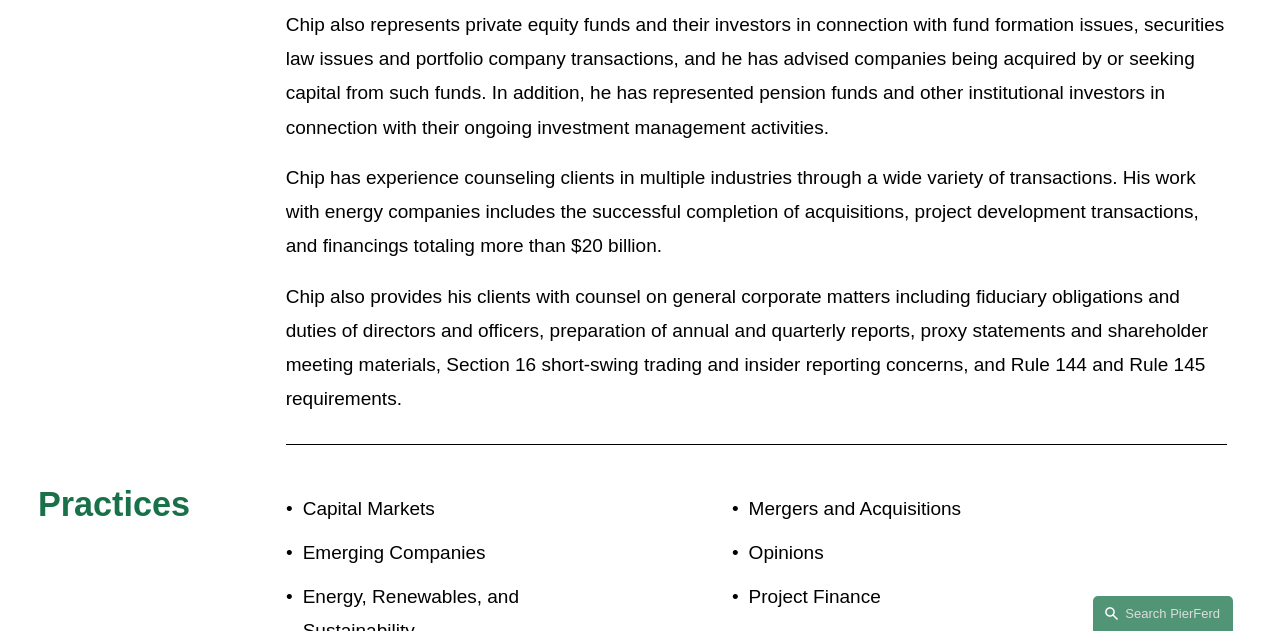 scroll, scrollTop: 1100, scrollLeft: 0, axis: vertical 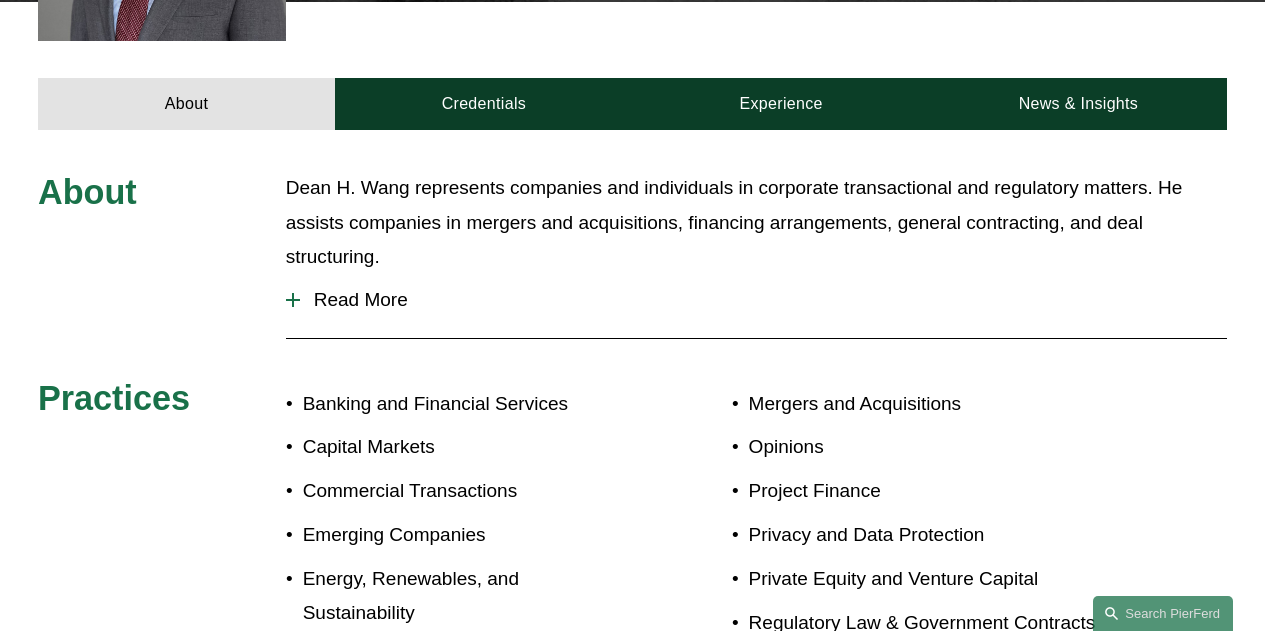 click on "Read More" at bounding box center (763, 300) 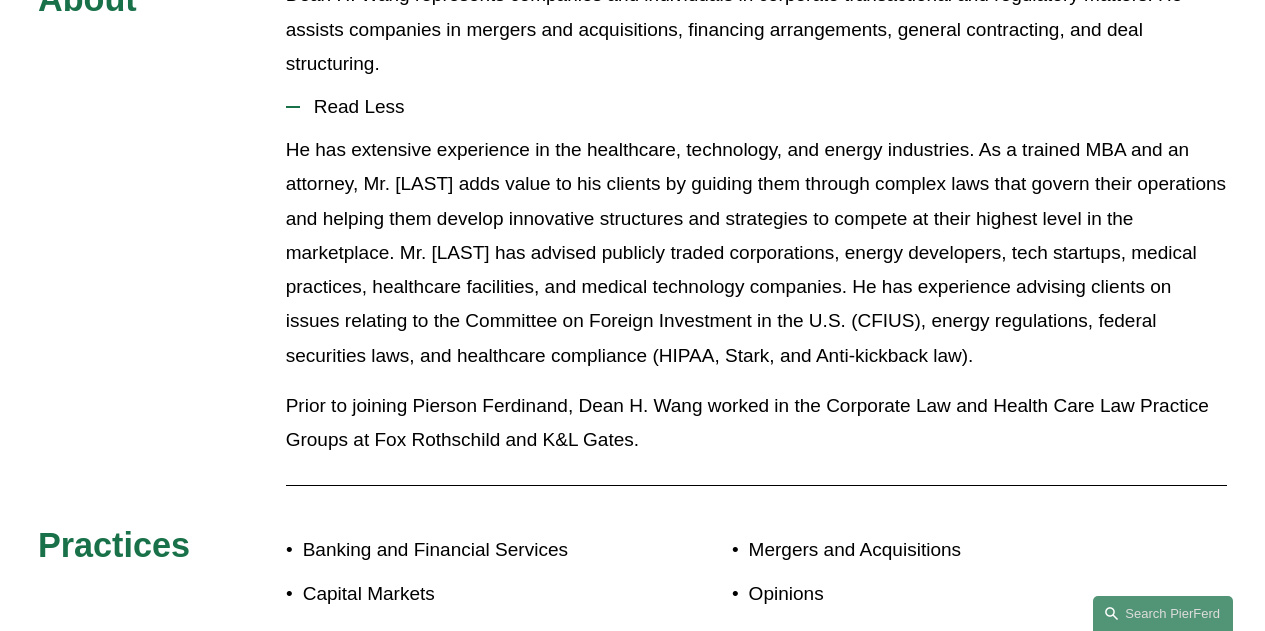scroll, scrollTop: 900, scrollLeft: 0, axis: vertical 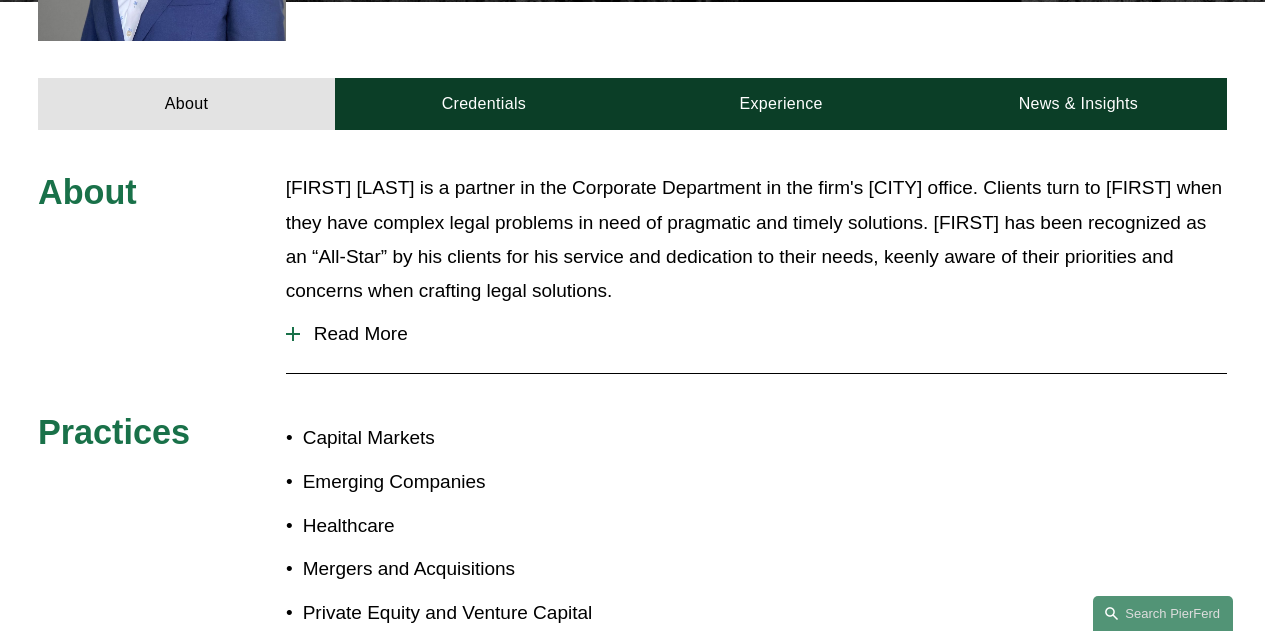 click on "Read More" at bounding box center [763, 334] 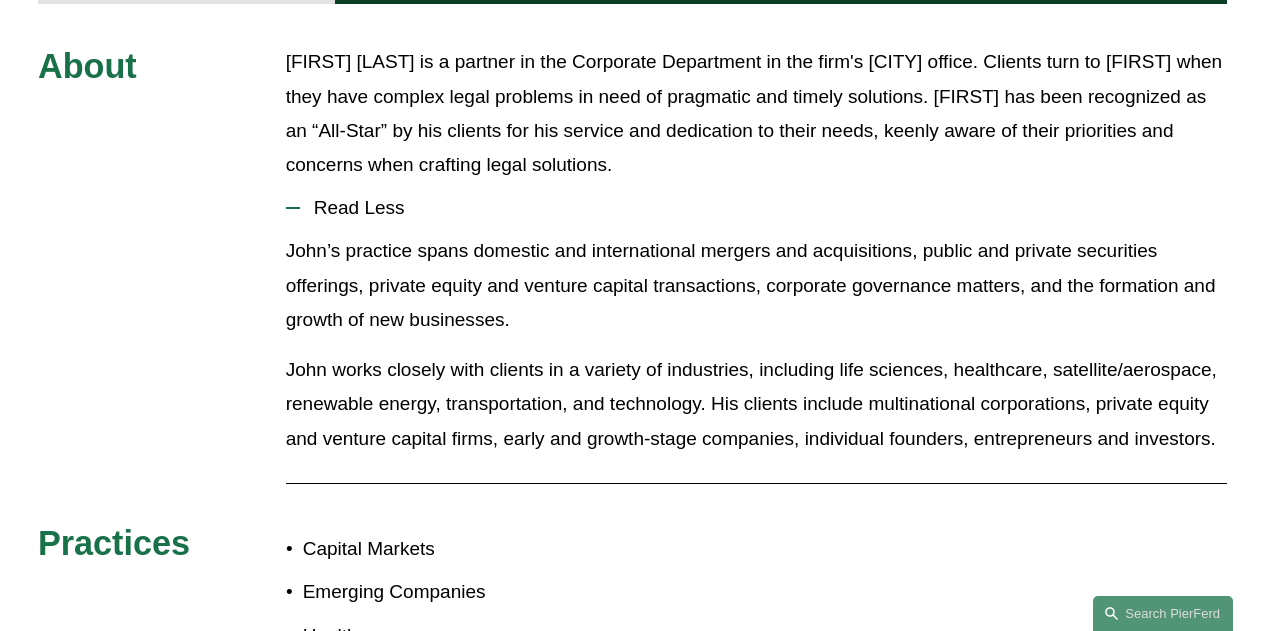 scroll, scrollTop: 900, scrollLeft: 0, axis: vertical 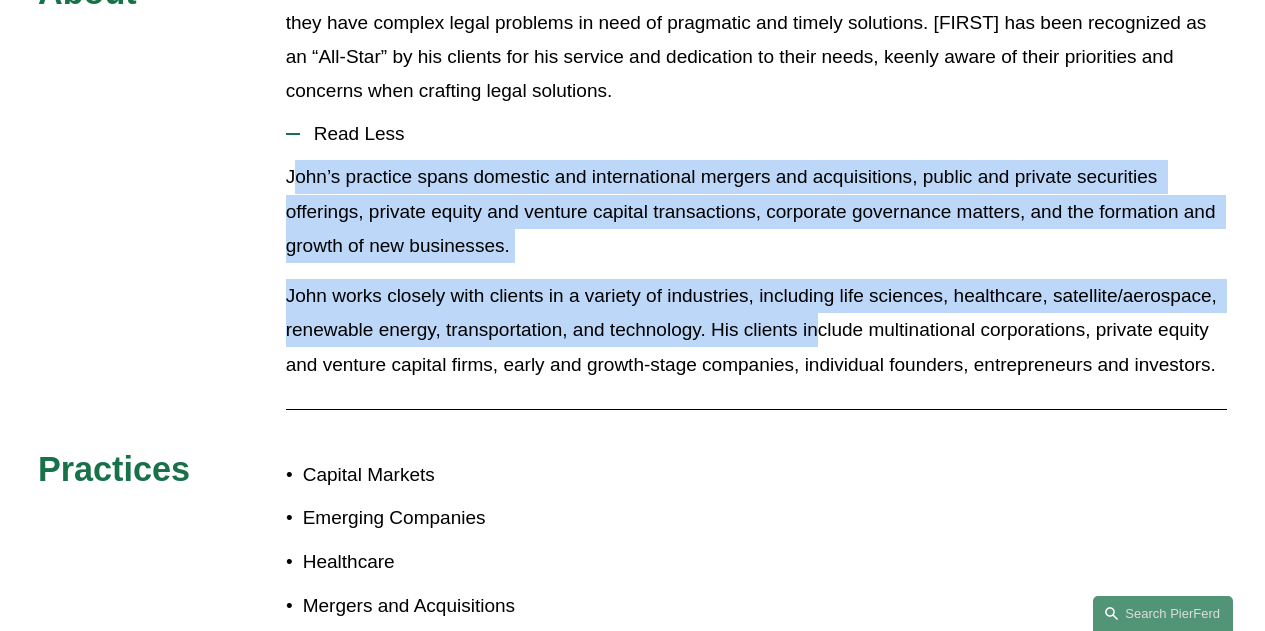 drag, startPoint x: 291, startPoint y: 180, endPoint x: 822, endPoint y: 327, distance: 550.97186 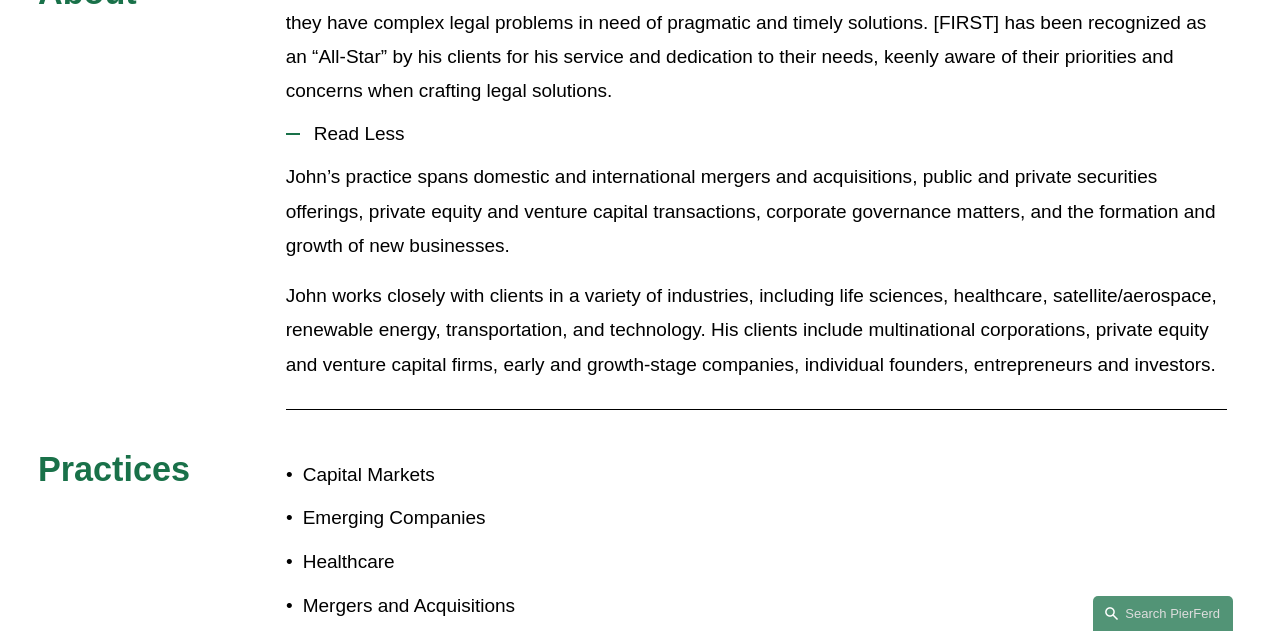click on "John works closely with clients in a variety of industries, including life sciences, healthcare, satellite/aerospace, renewable energy, transportation, and technology. His clients include multinational corporations, private equity and venture capital firms, early and growth-stage companies, individual founders, entrepreneurs and investors." at bounding box center (756, 330) 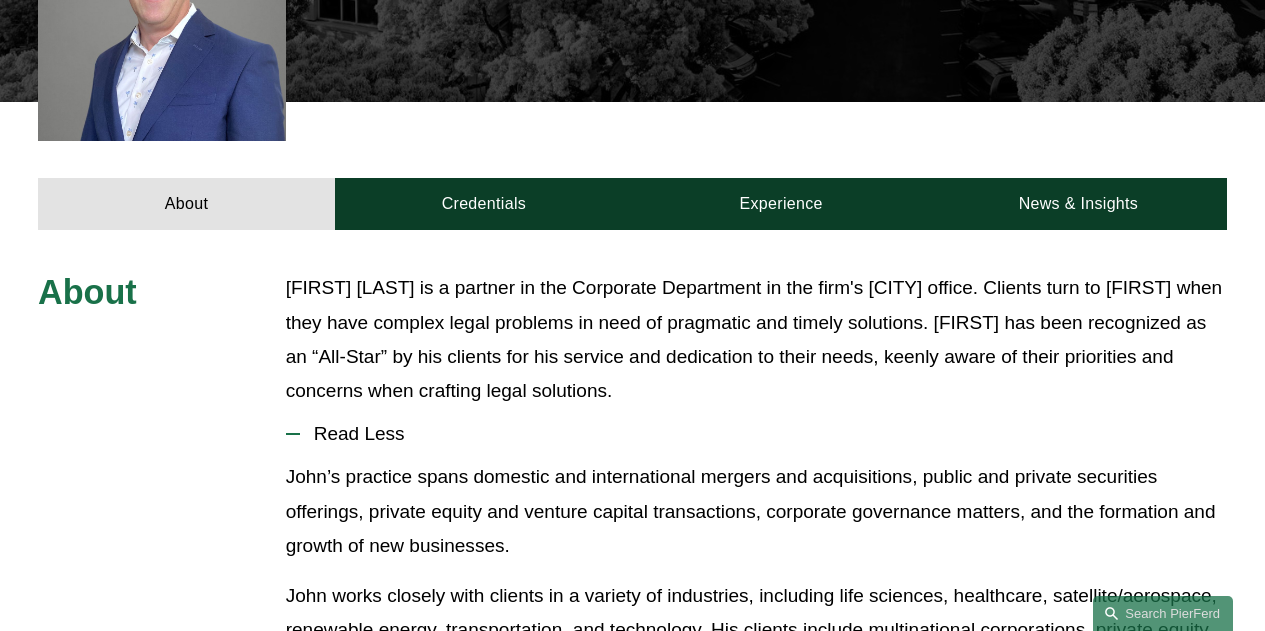 scroll, scrollTop: 0, scrollLeft: 0, axis: both 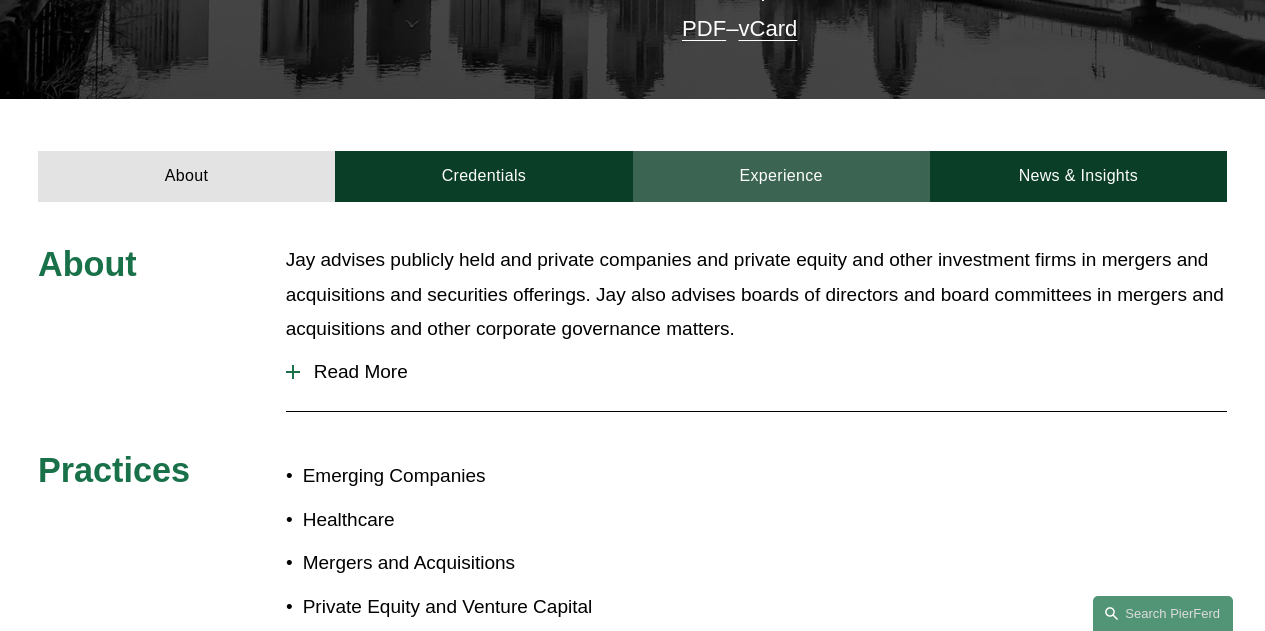 click on "Experience" at bounding box center (781, 176) 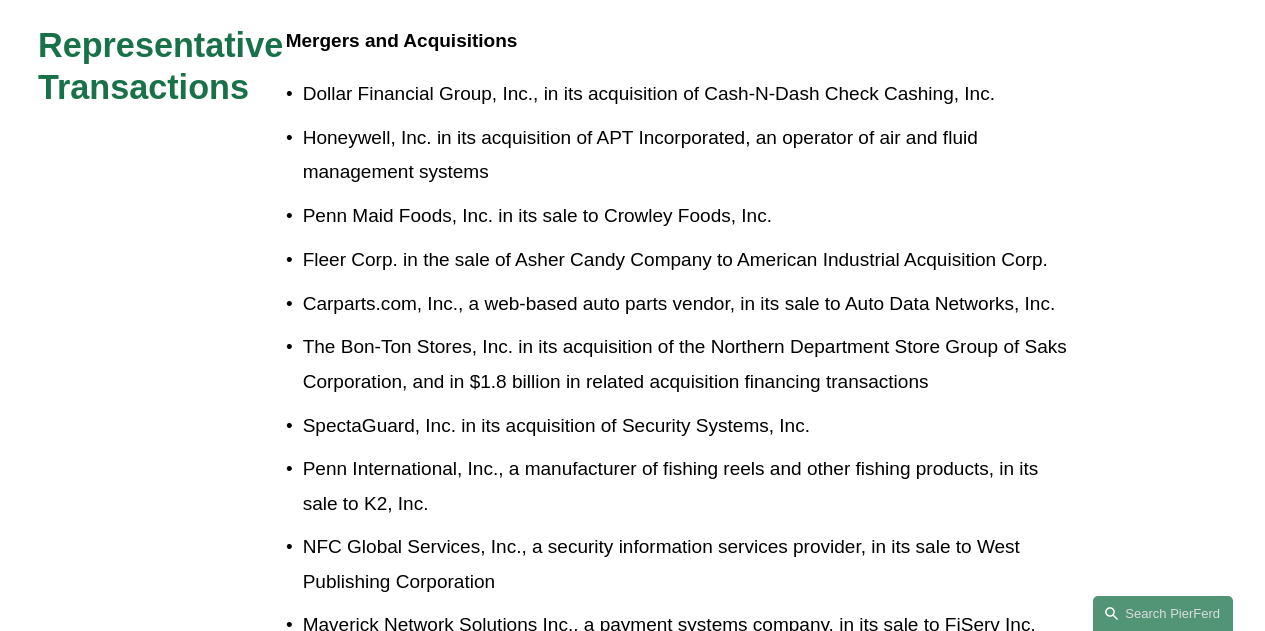 scroll, scrollTop: 1000, scrollLeft: 0, axis: vertical 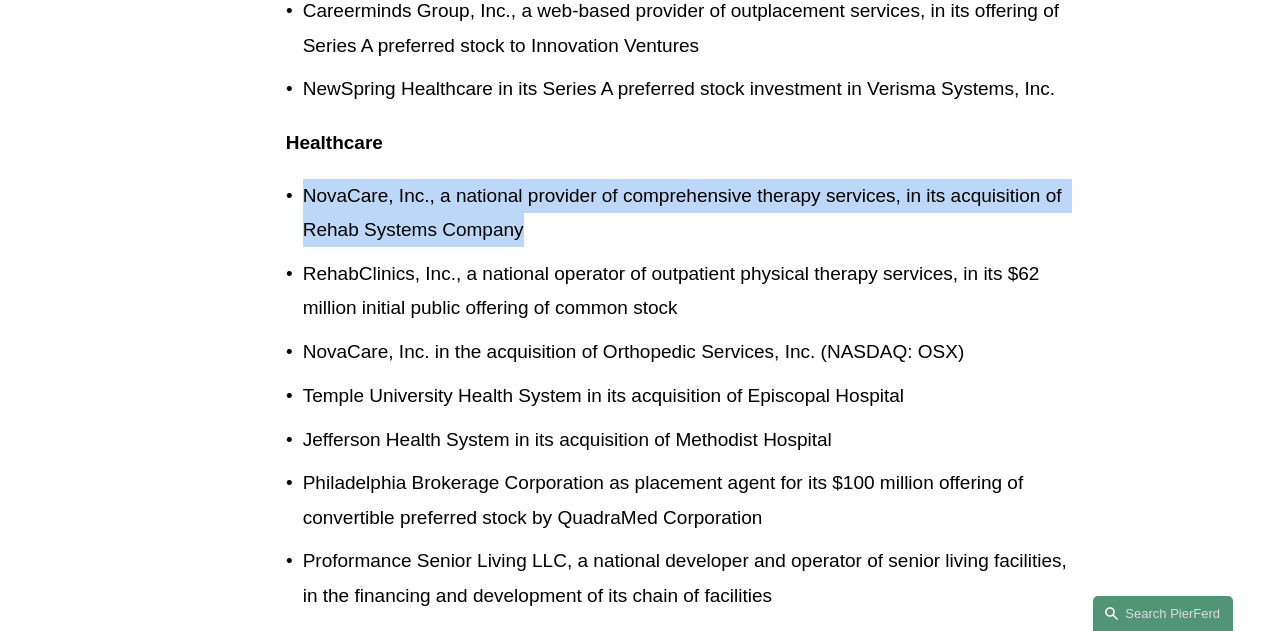 drag, startPoint x: 309, startPoint y: 203, endPoint x: 760, endPoint y: 226, distance: 451.5861 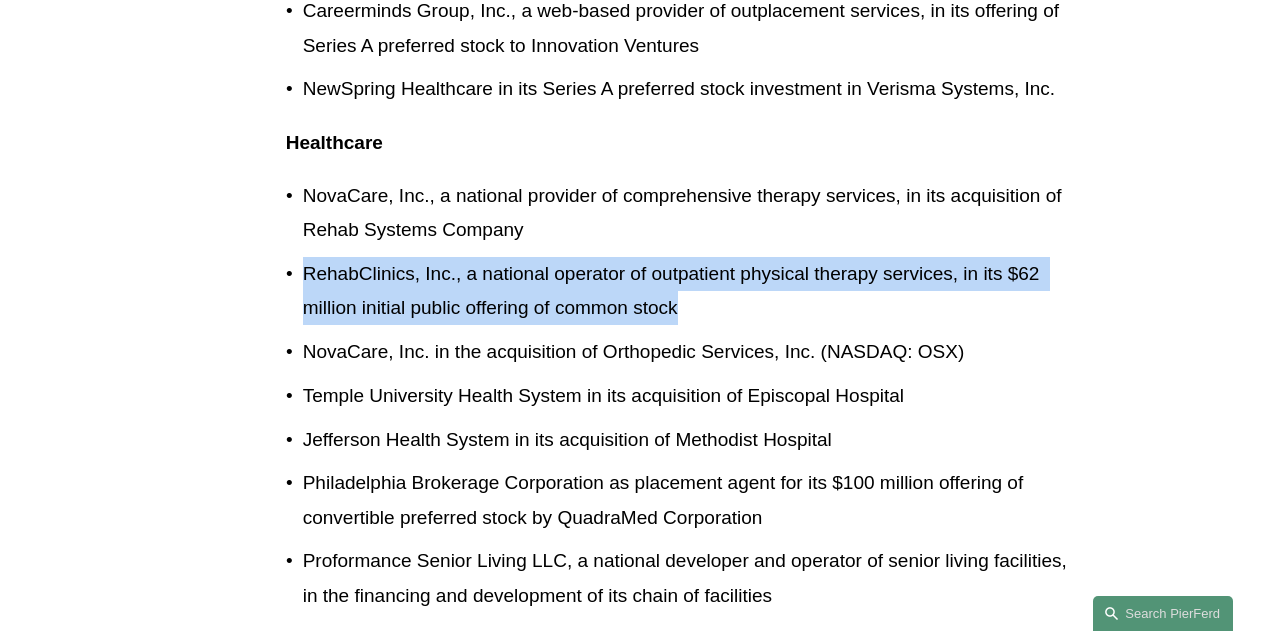 drag, startPoint x: 646, startPoint y: 225, endPoint x: 924, endPoint y: 306, distance: 289.56 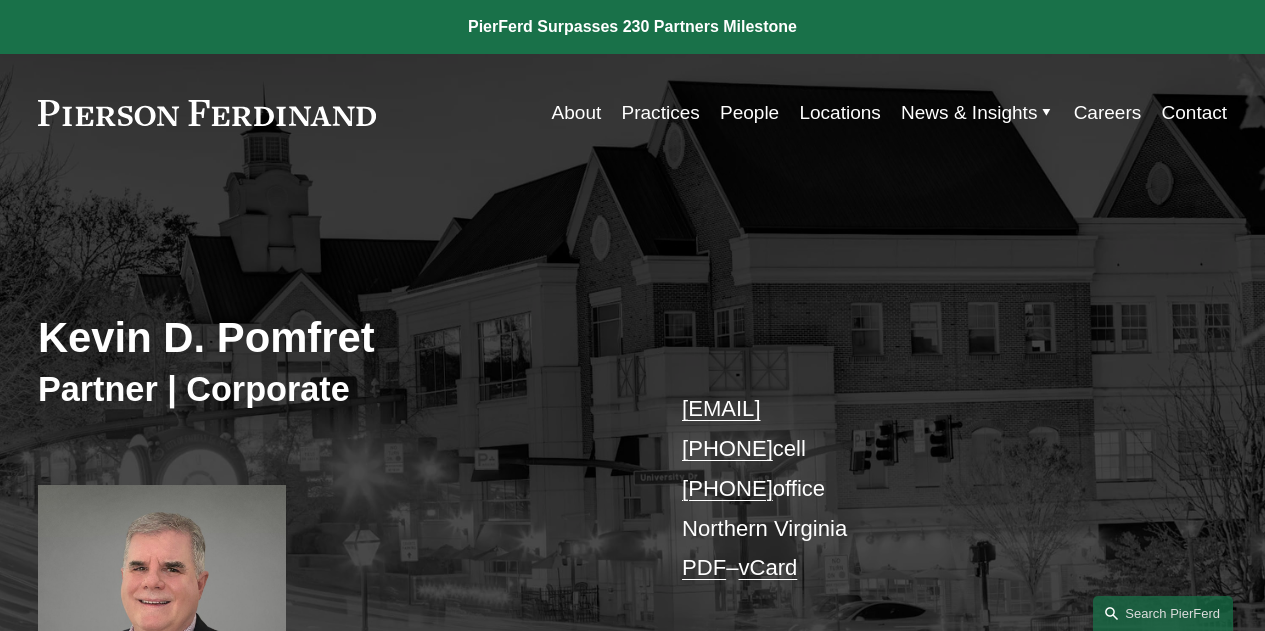 scroll, scrollTop: 0, scrollLeft: 0, axis: both 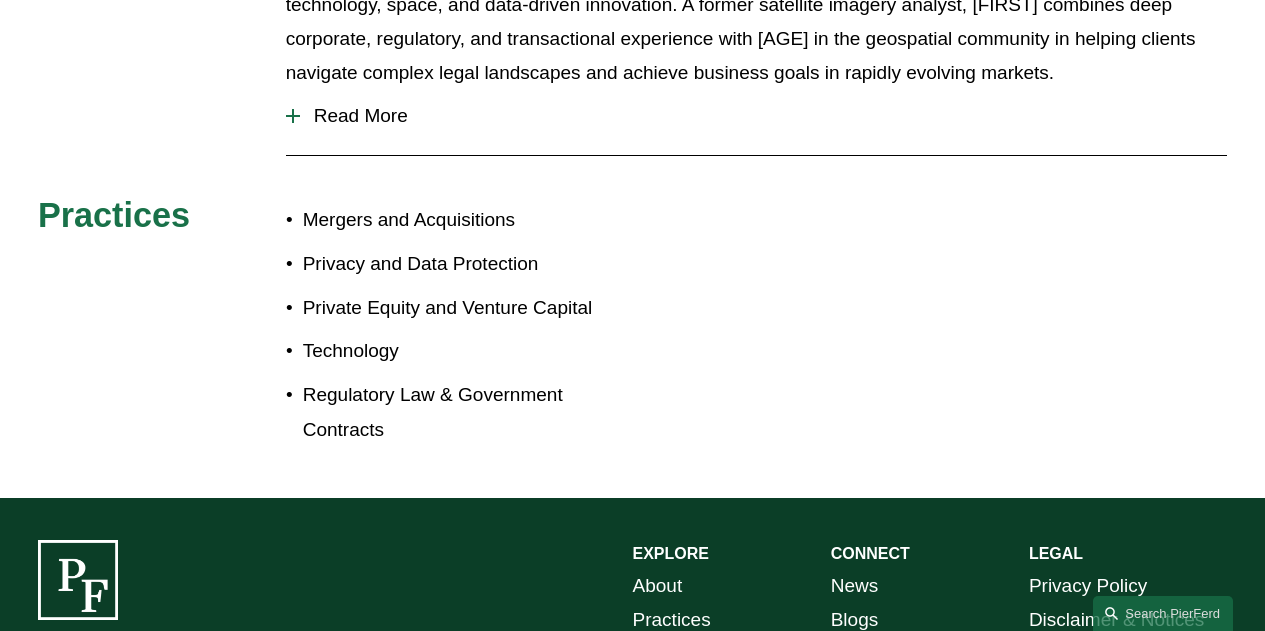 click on "Read More" at bounding box center [763, 116] 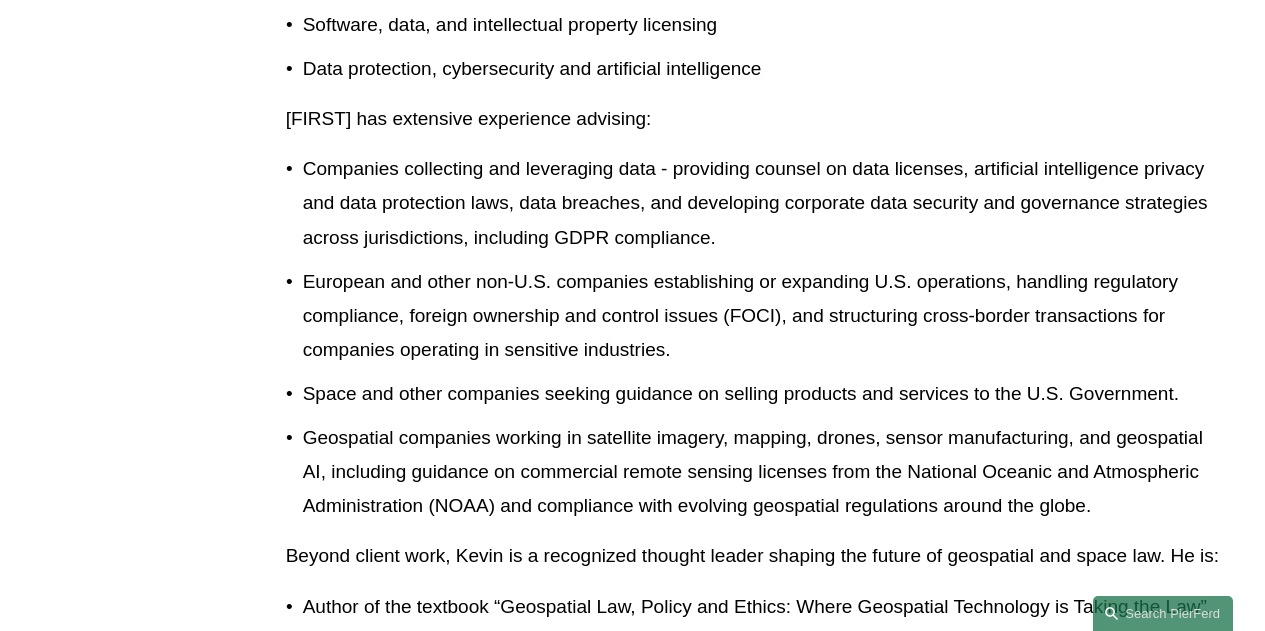 scroll, scrollTop: 1342, scrollLeft: 0, axis: vertical 